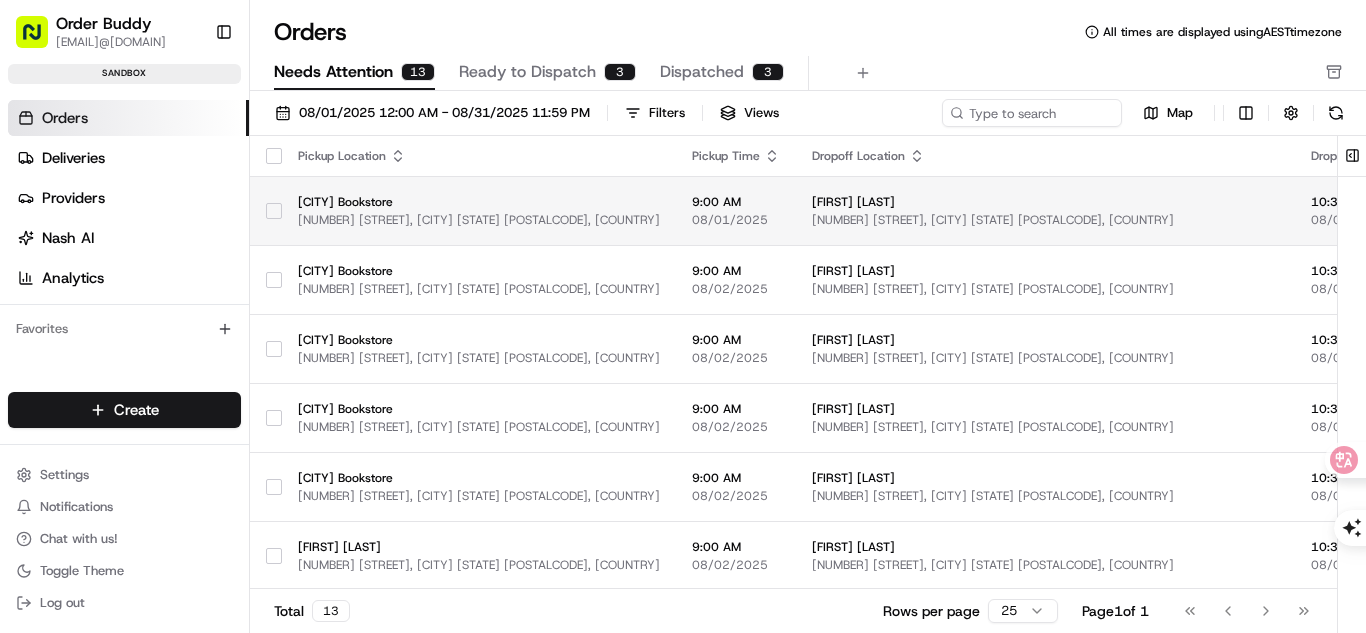 scroll, scrollTop: 0, scrollLeft: 0, axis: both 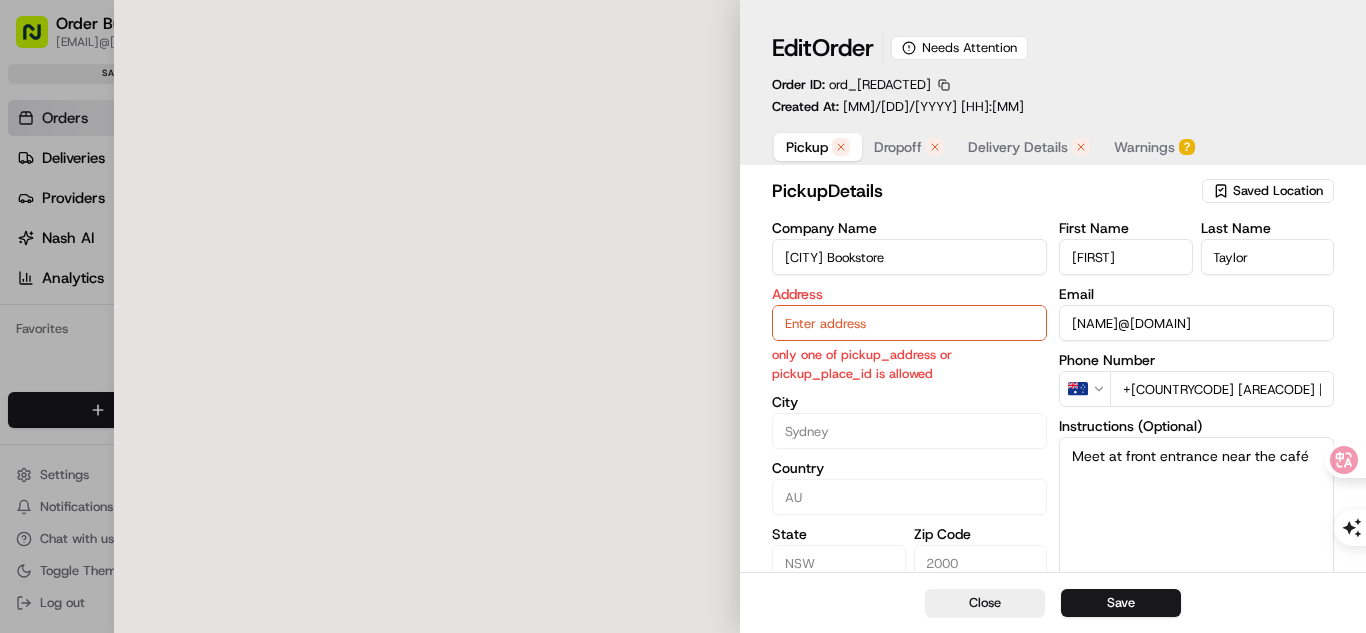 type on "[NUMBER] [STREET], [CITY] [STATE] [POSTALCODE], [COUNTRY]" 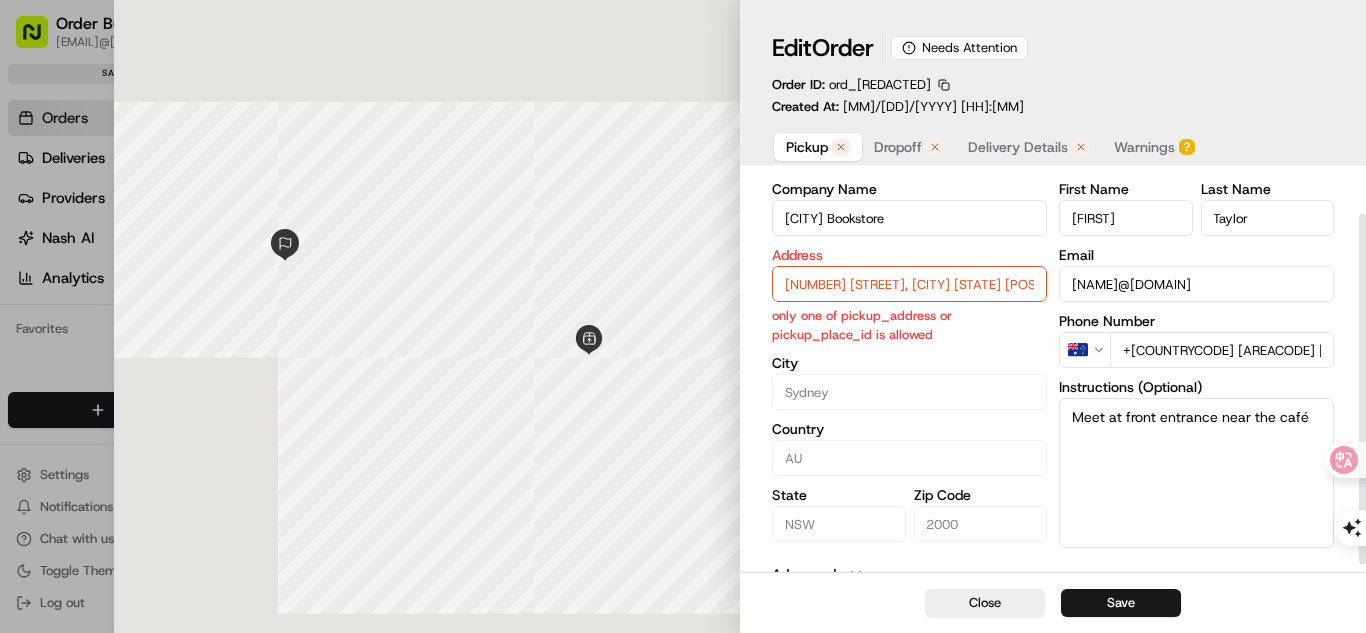 scroll, scrollTop: 55, scrollLeft: 0, axis: vertical 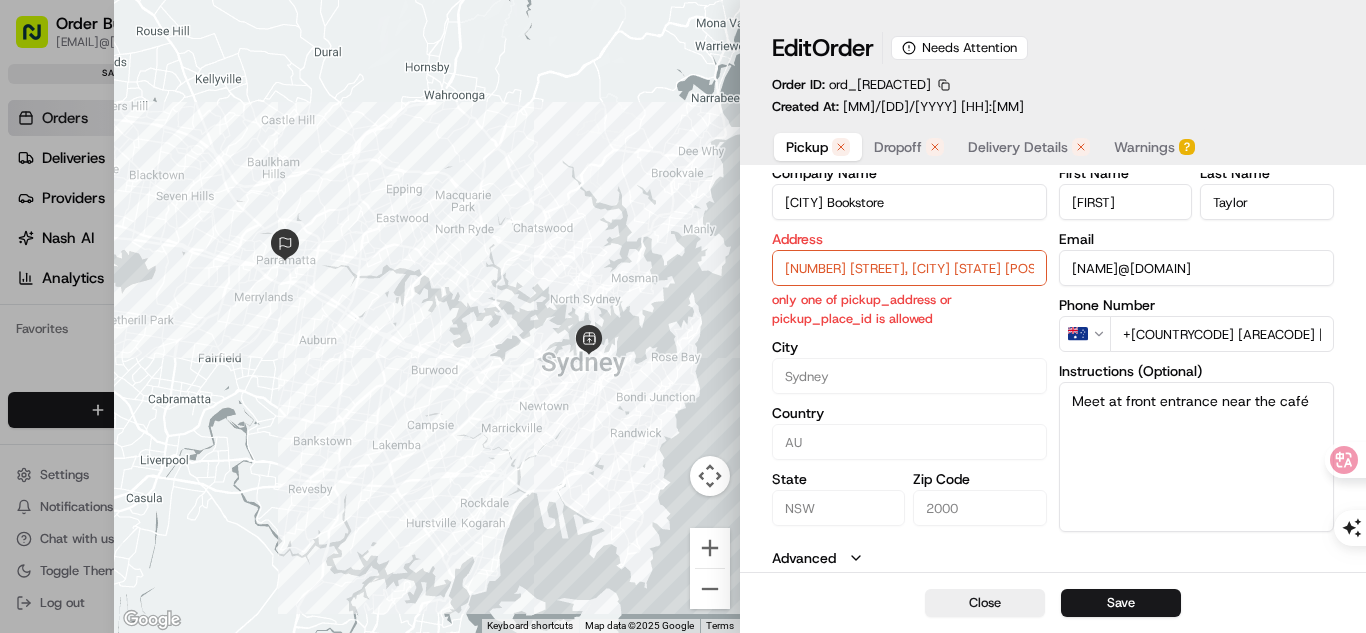 click 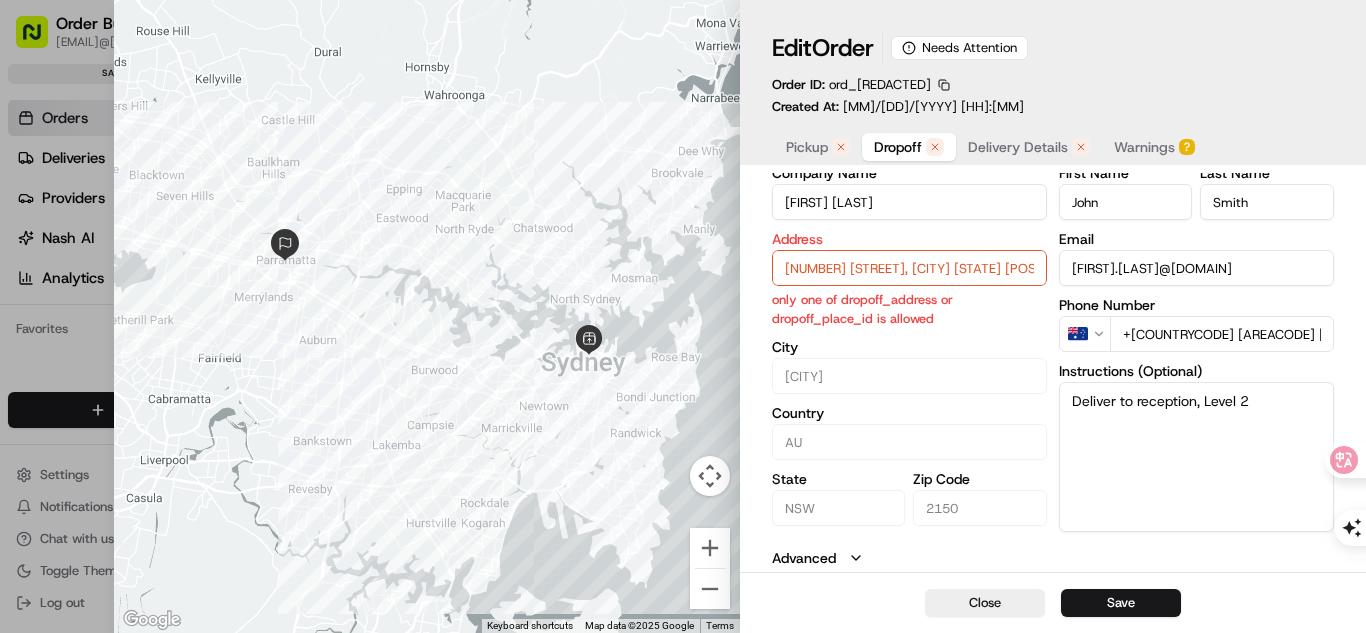 click on "Delivery Details" at bounding box center [1018, 147] 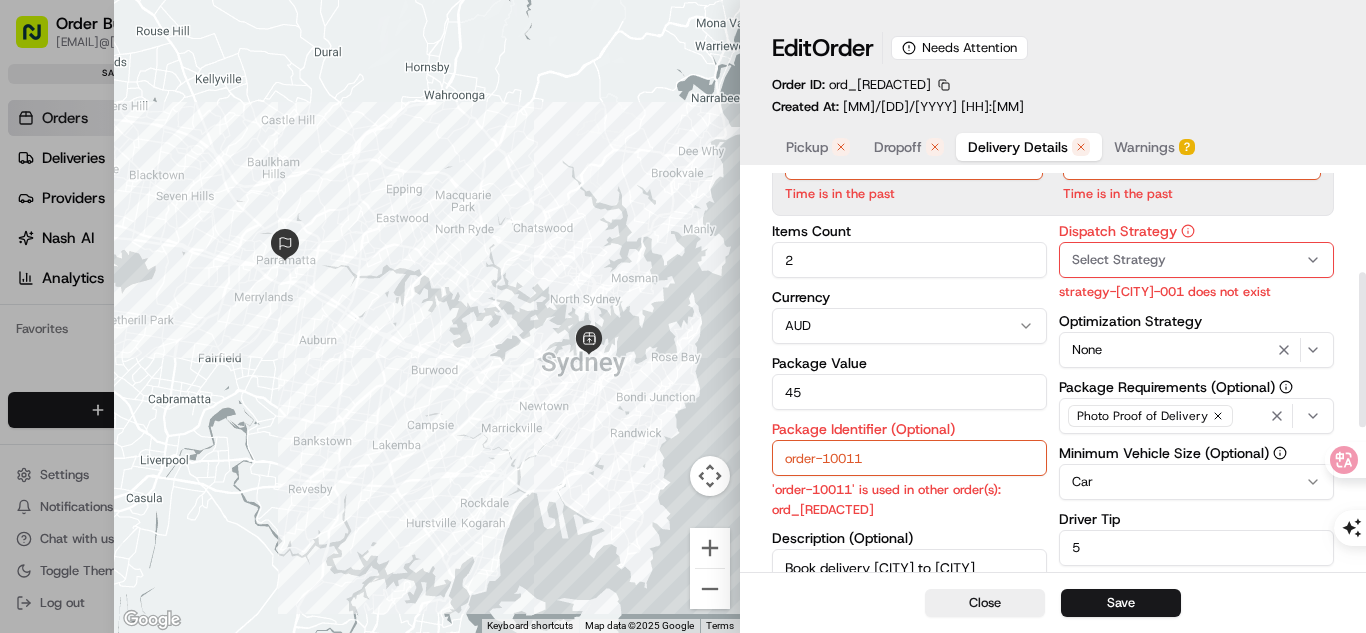 scroll, scrollTop: 255, scrollLeft: 0, axis: vertical 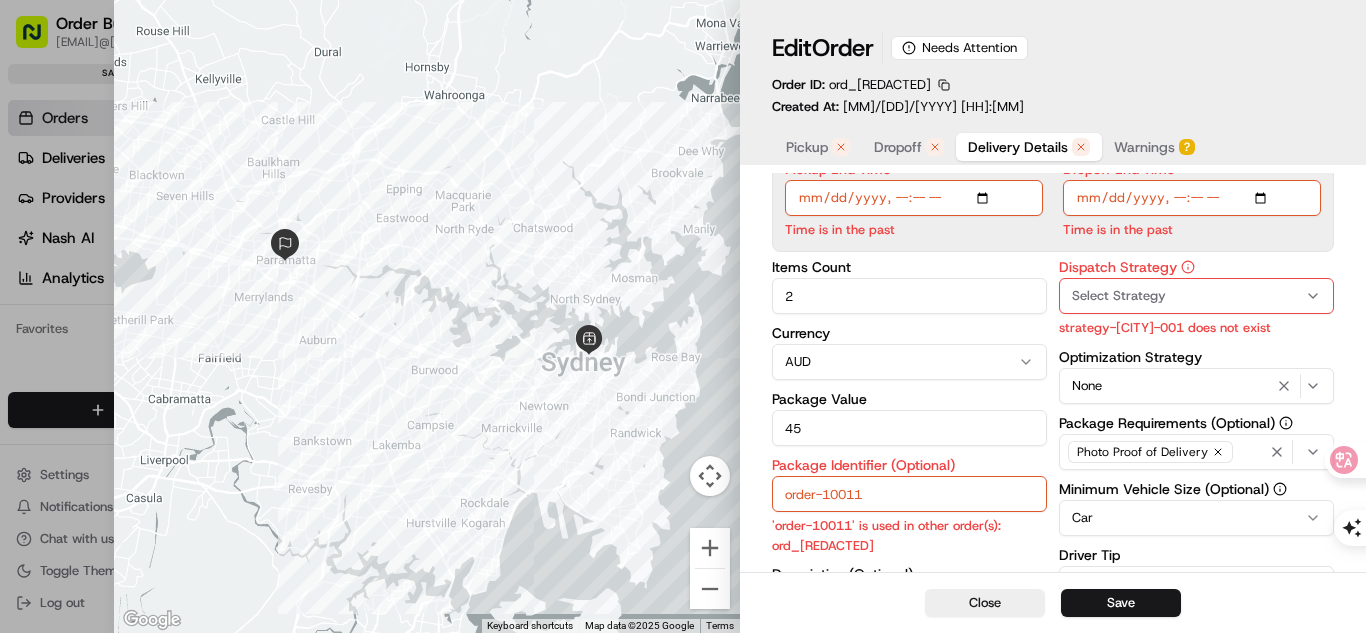 click on "2" at bounding box center (909, 296) 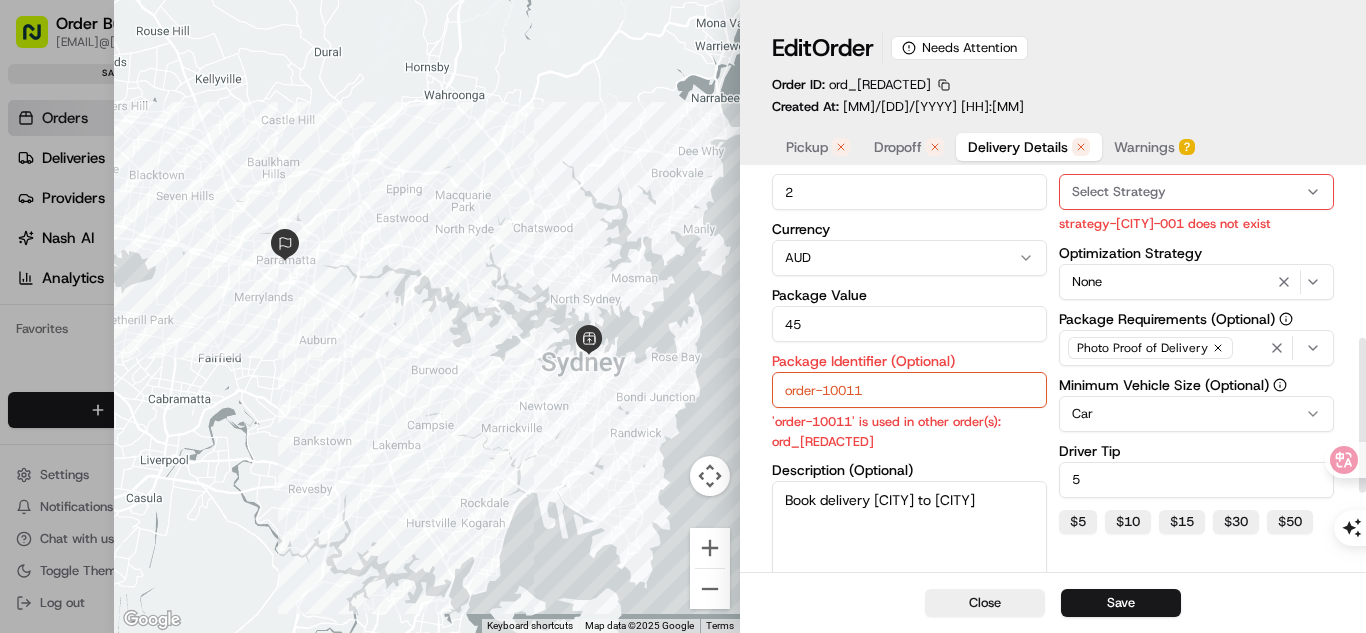 scroll, scrollTop: 555, scrollLeft: 0, axis: vertical 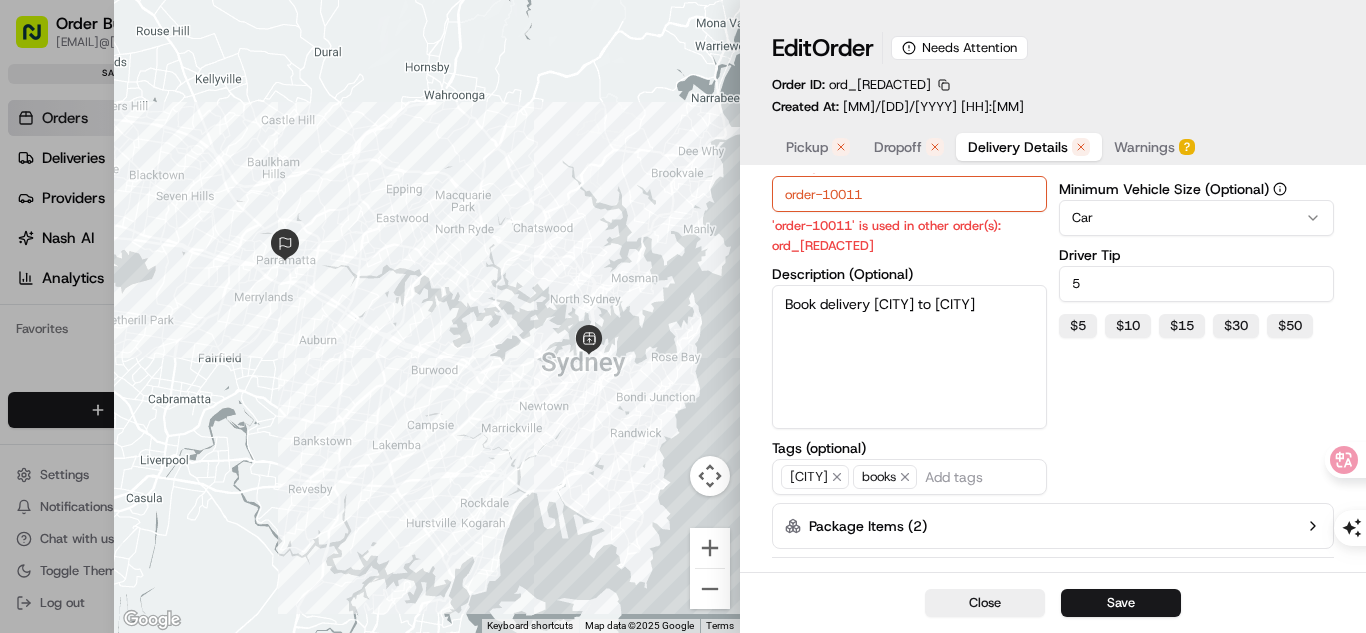 click on "Package Items ( 2 )" at bounding box center [1053, 526] 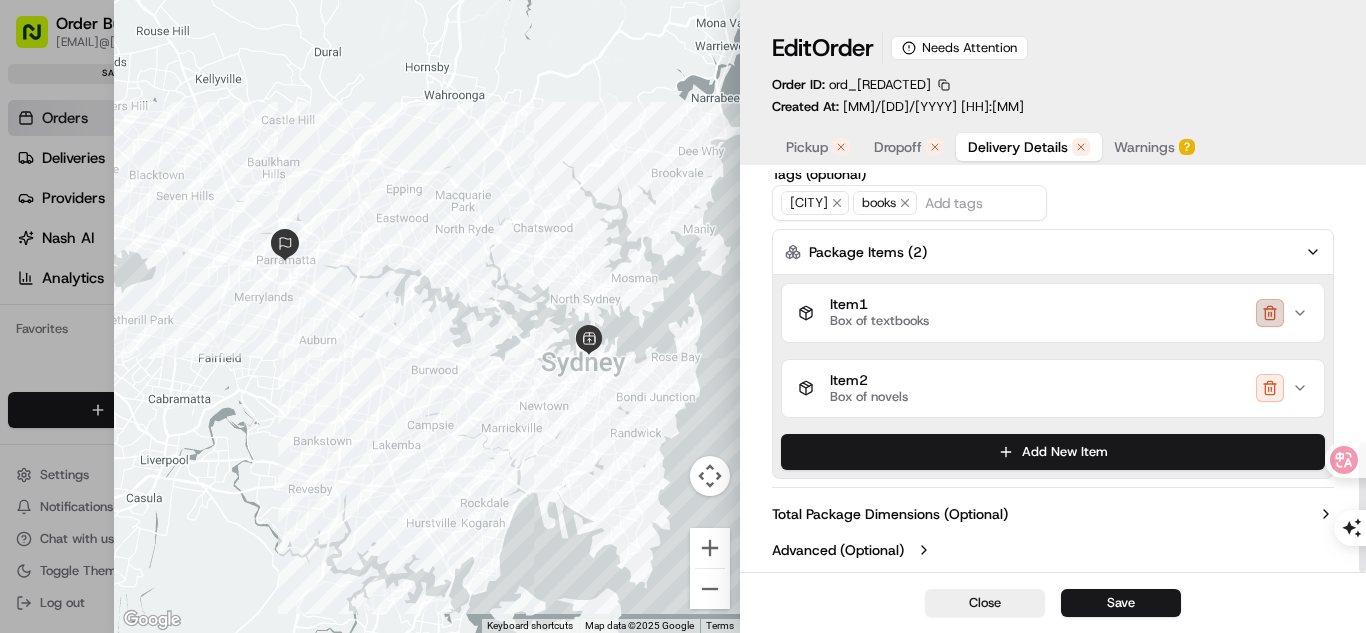 click at bounding box center [1270, 313] 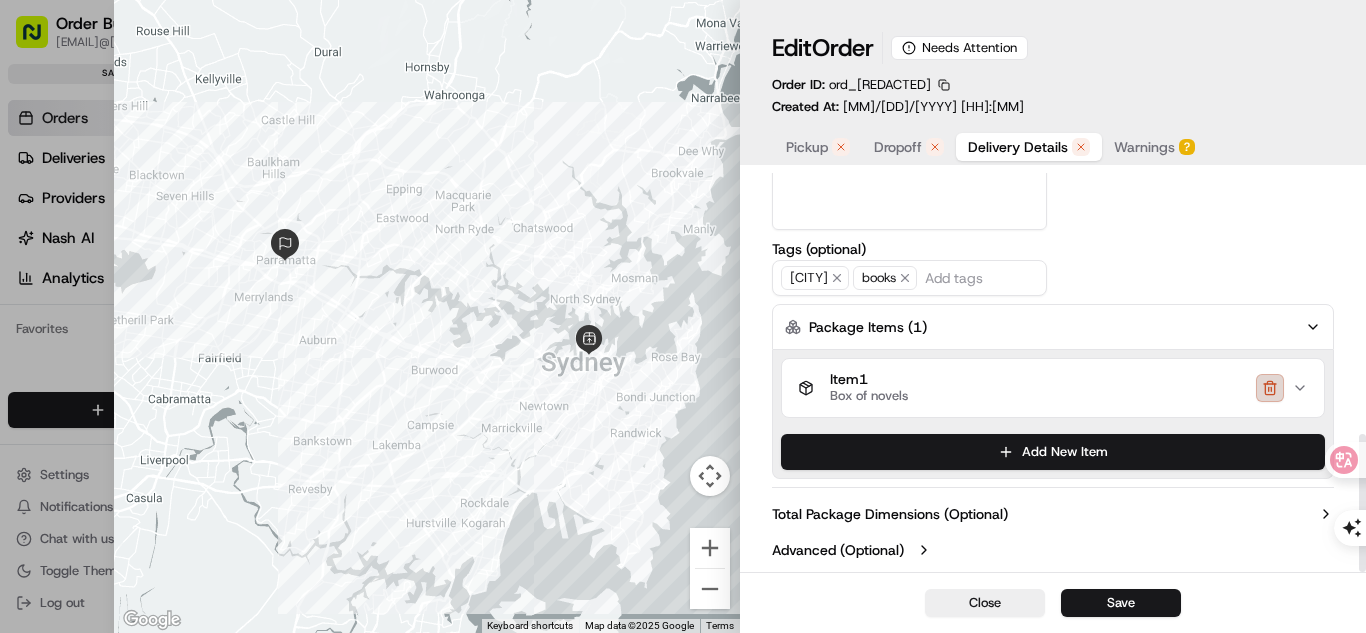 click at bounding box center [1270, 388] 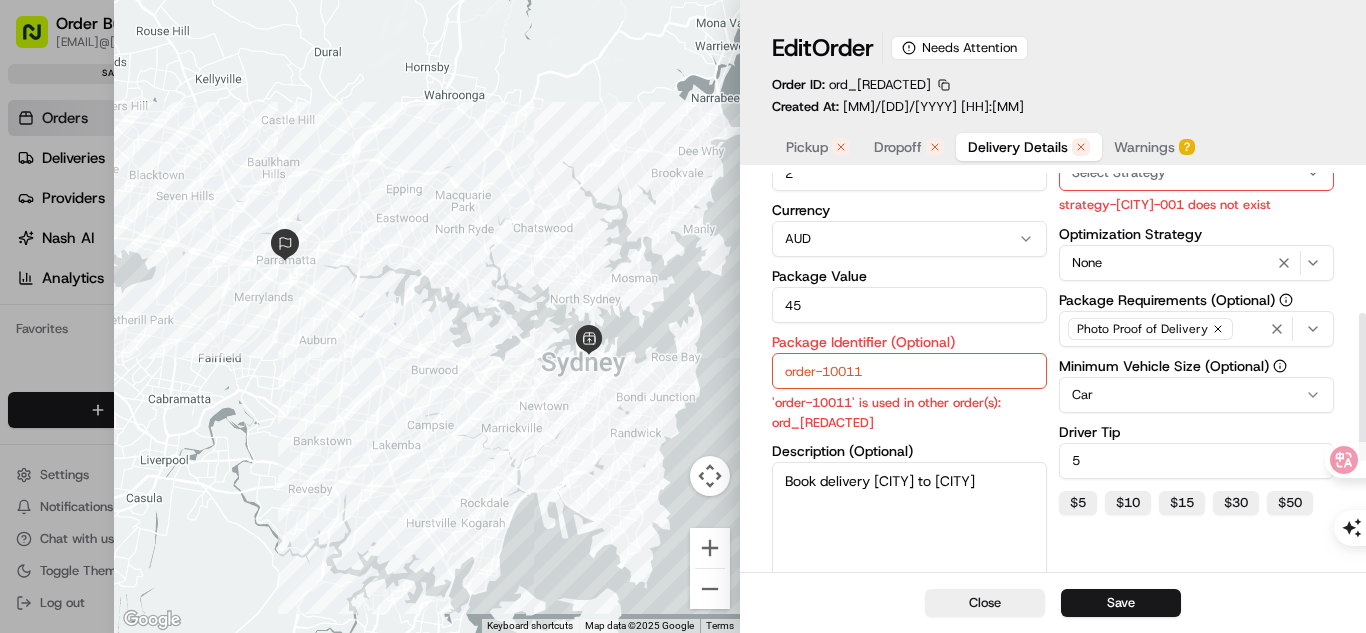 scroll, scrollTop: 78, scrollLeft: 0, axis: vertical 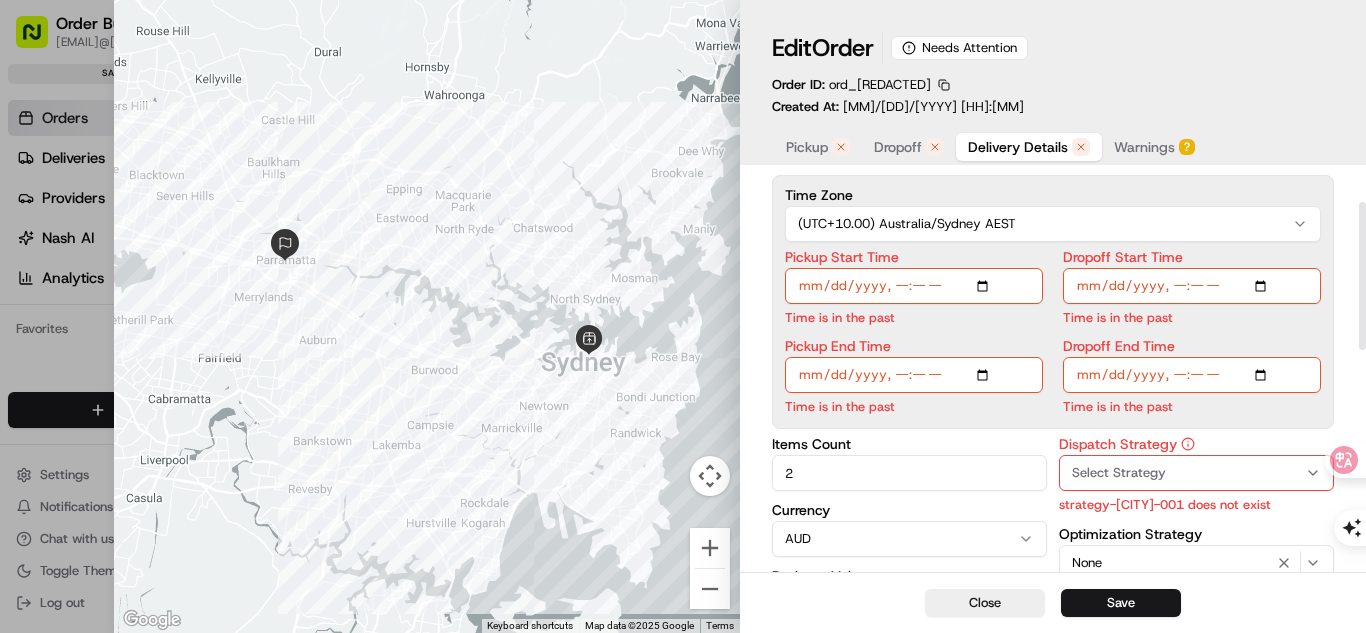 click on "2" at bounding box center [909, 473] 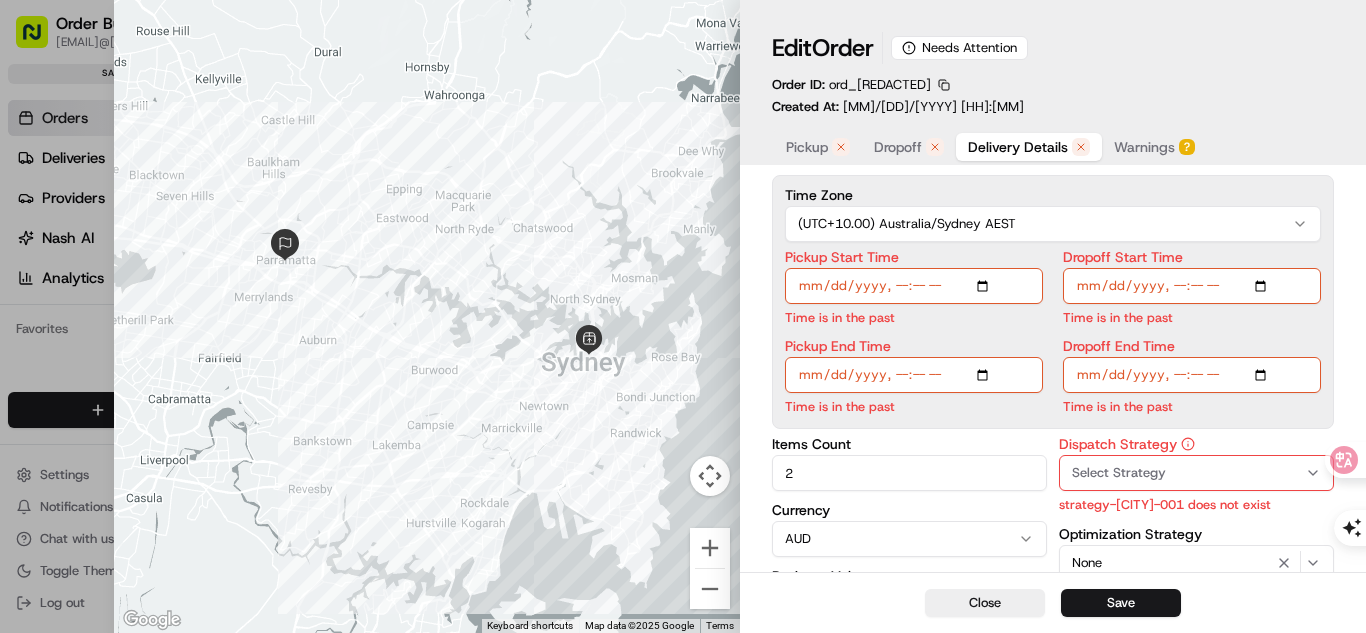 click on "Delivery Details now scheduled Time Zone (UTC+10.00) [COUNTRY]/[CITY] AEST Pickup Start Time Time is in the past Pickup End Time Time is in the past Dropoff Start Time Time is in the past Dropoff End Time Time is in the past Items Count 2 Currency AUD Package Value 45 Package Identifier (Optional) order-10011 'order-10011' is used in other order(s): ord_[REDACTED] Description (Optional) Book delivery [CITY] to [CITY] Tags (optional) [CITY] books Dispatch Strategy Select Strategy strategy-[CITY]-001 does not exist Optimization Strategy None Package Requirements (Optional) Photo Proof of Delivery Minimum Vehicle Size (Optional) Car Driver Tip 5 $ 5 $ 10 $ 15 $ 30 $ 50 Package Items ( 0 ) Add New Item Total Package Dimensions (Optional) Advanced (Optional)" at bounding box center [1053, 633] 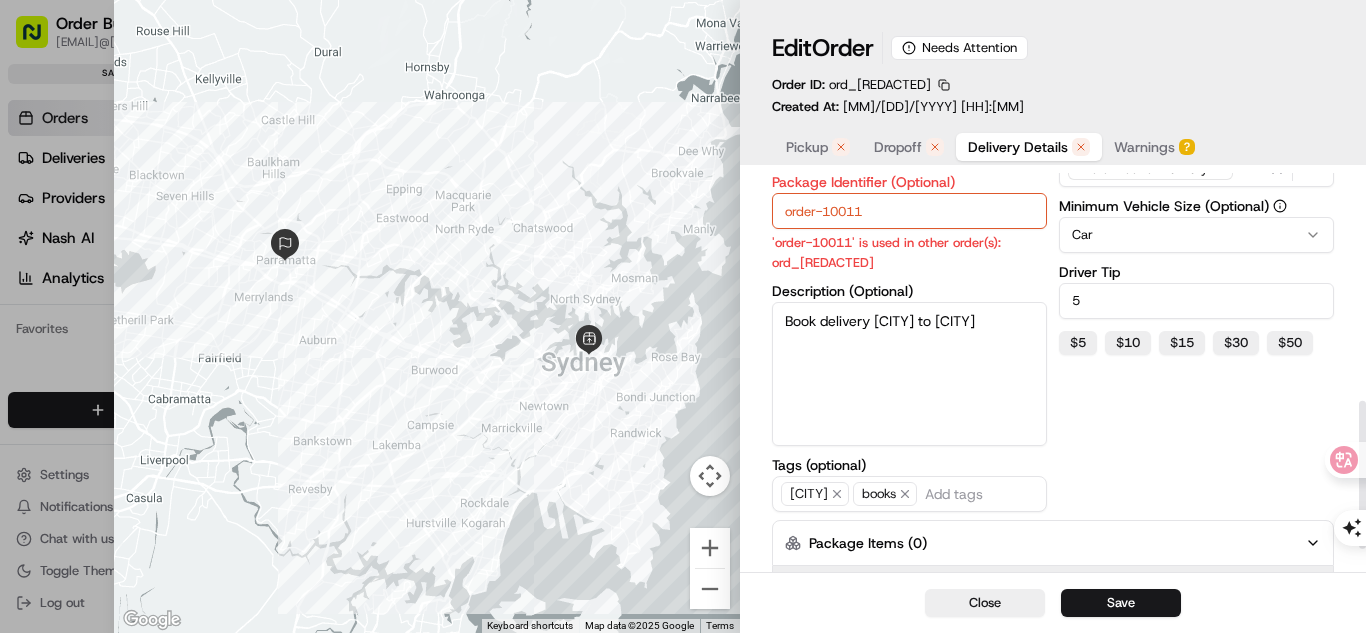 scroll, scrollTop: 678, scrollLeft: 0, axis: vertical 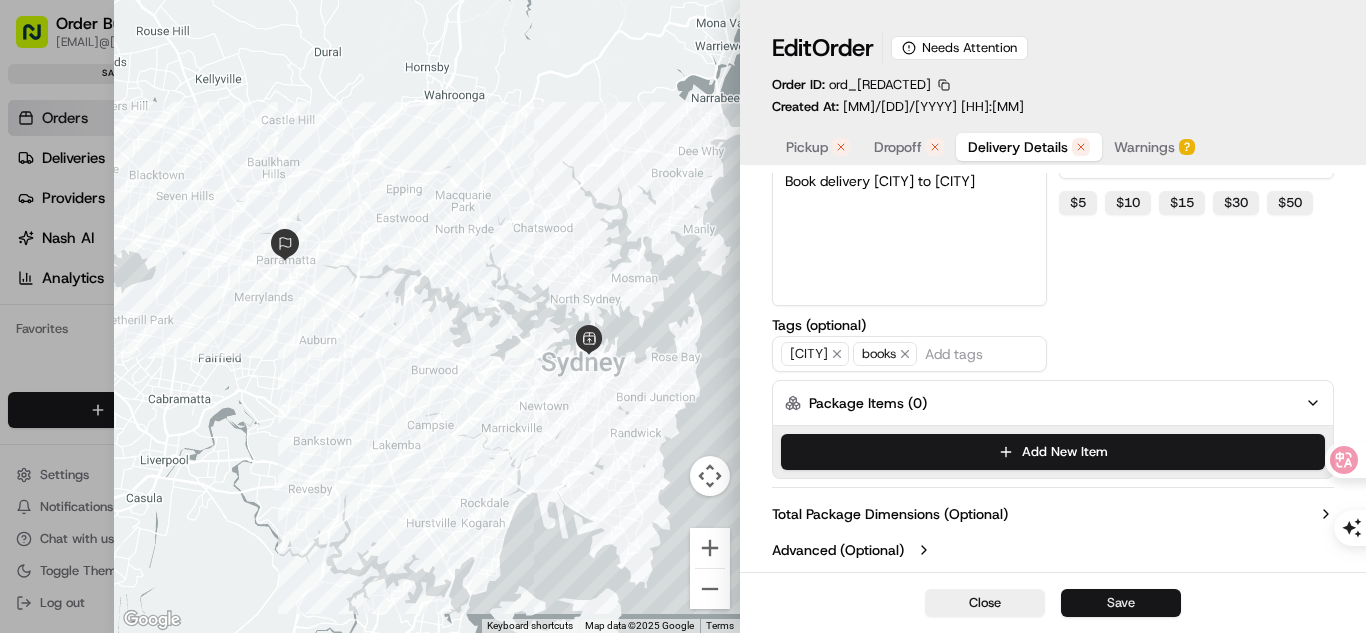click on "Save" at bounding box center [1121, 603] 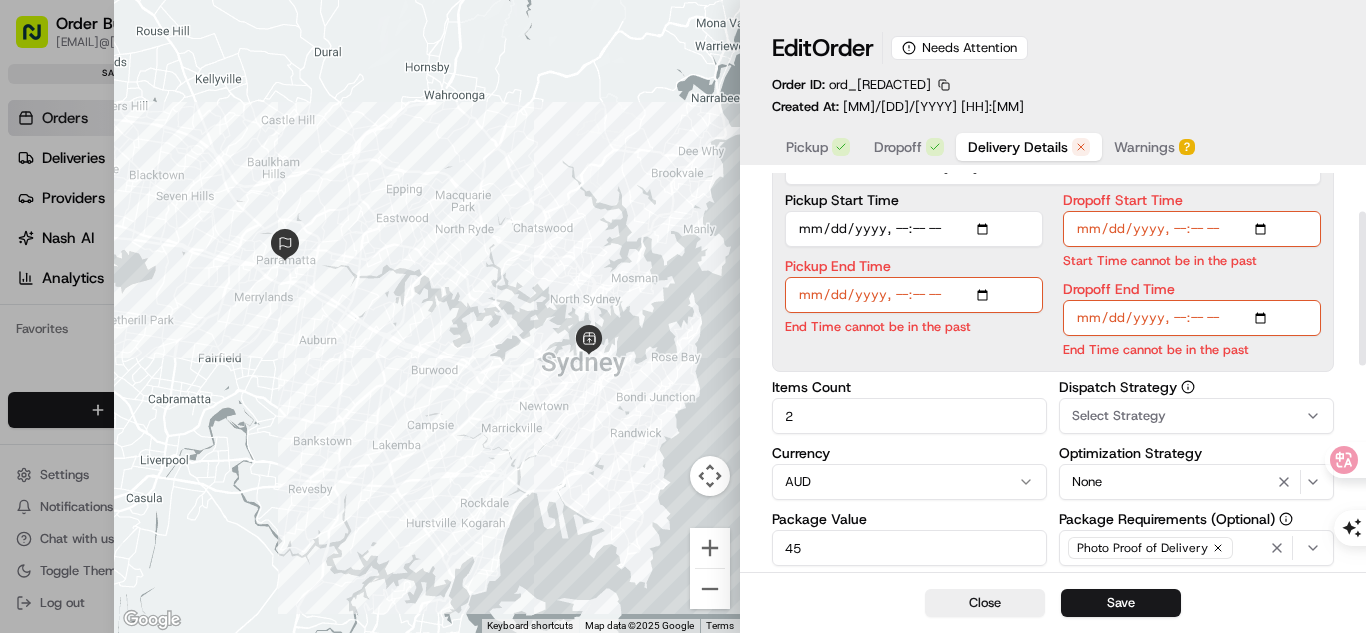 scroll, scrollTop: 100, scrollLeft: 0, axis: vertical 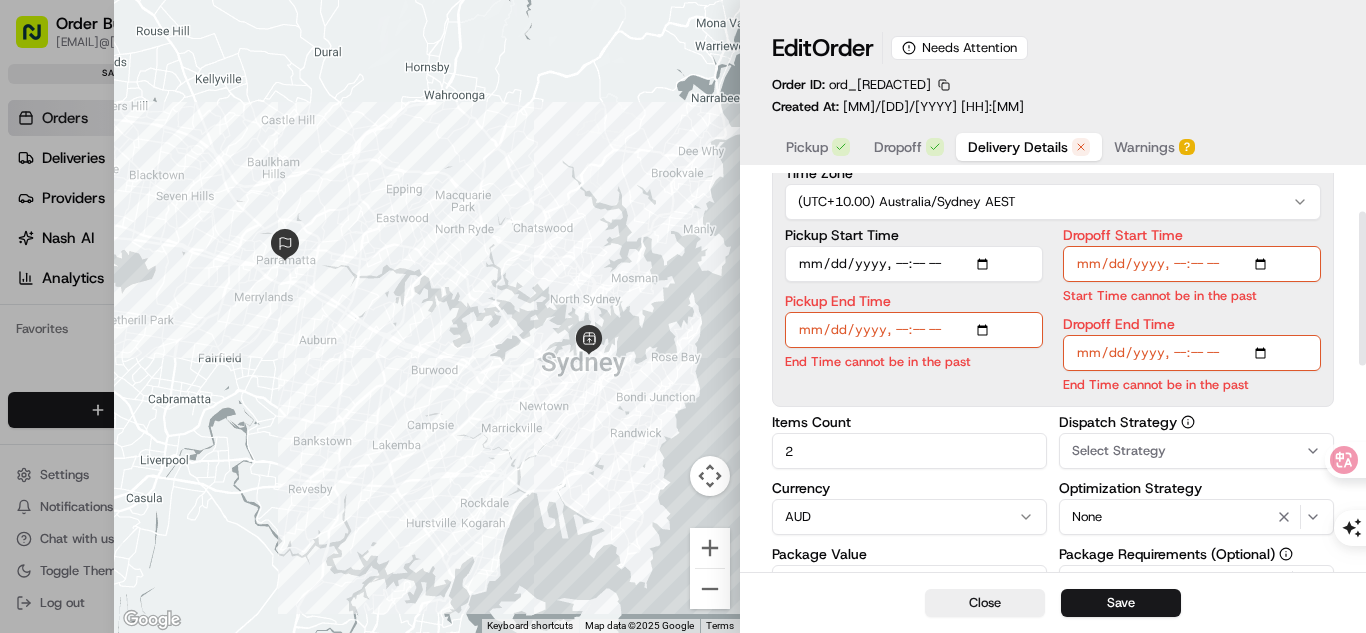 click on "Pickup End Time" at bounding box center [914, 330] 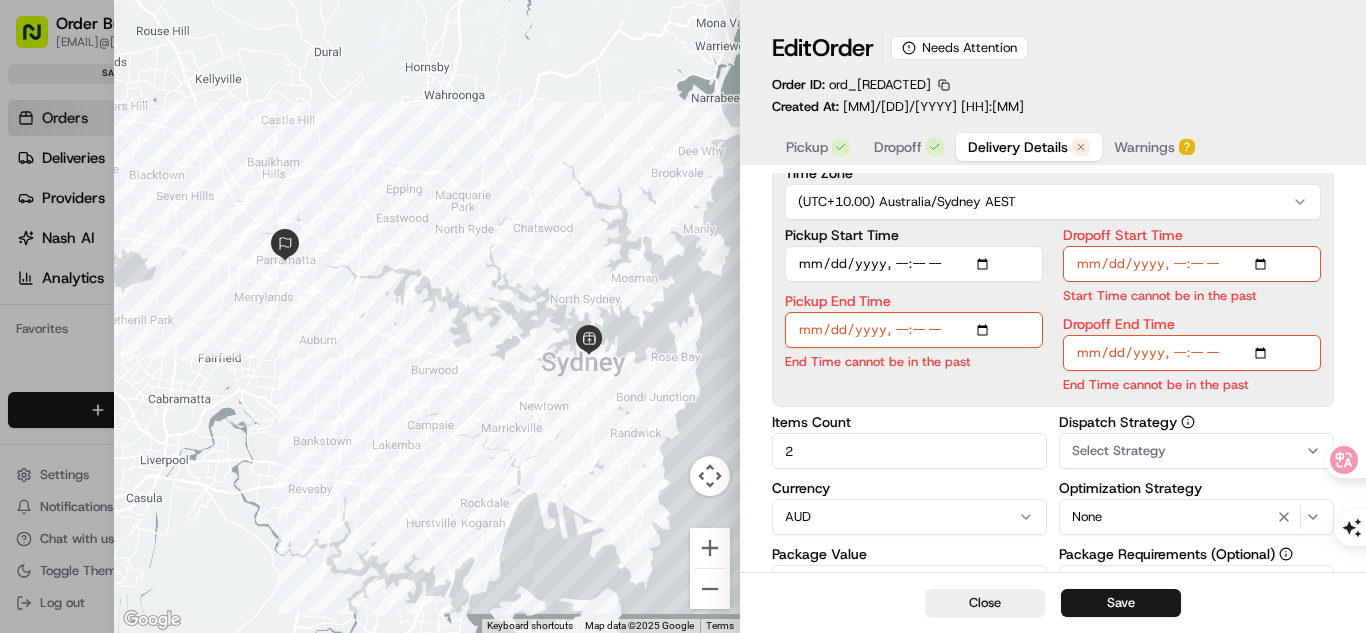 click on "Pickup End Time" at bounding box center (914, 330) 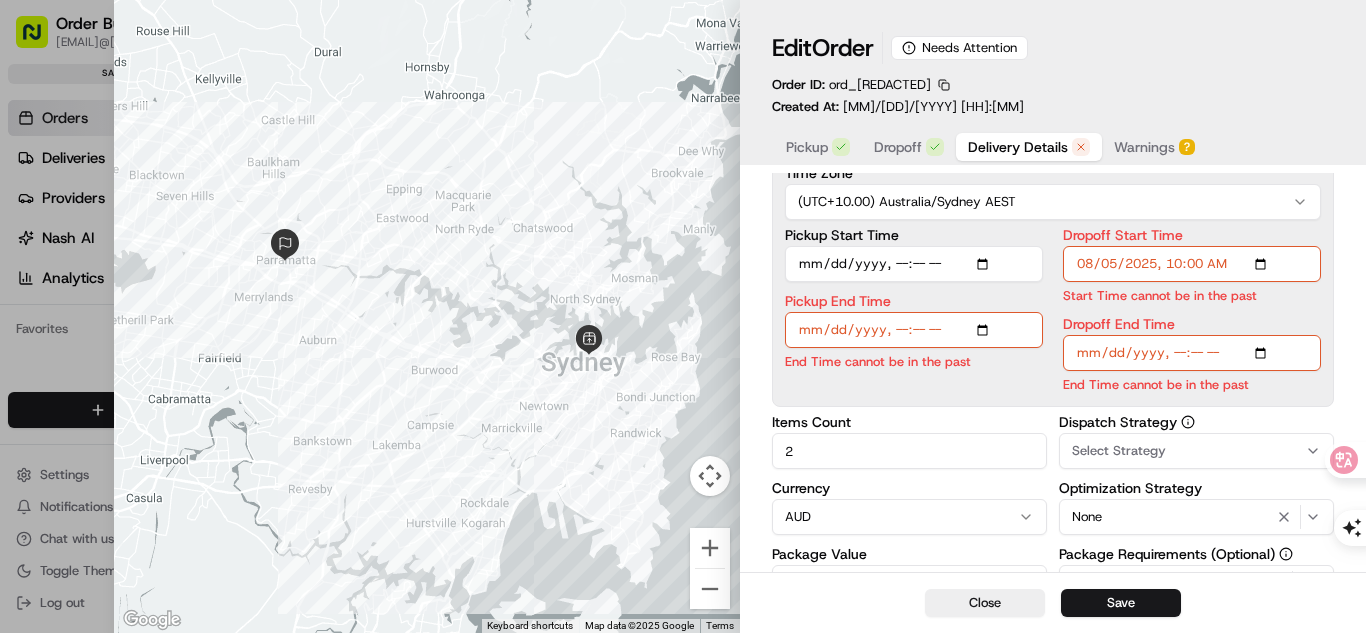 type on "2025-08-05T10:00" 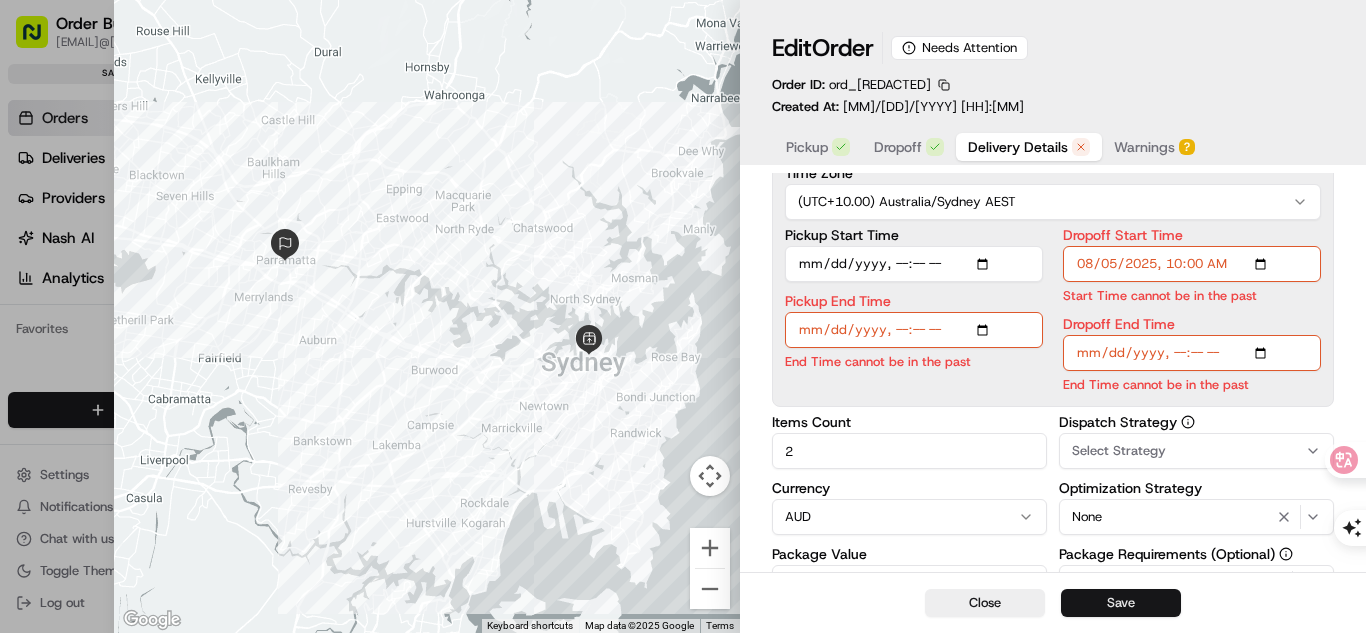 click on "Save" at bounding box center (1121, 603) 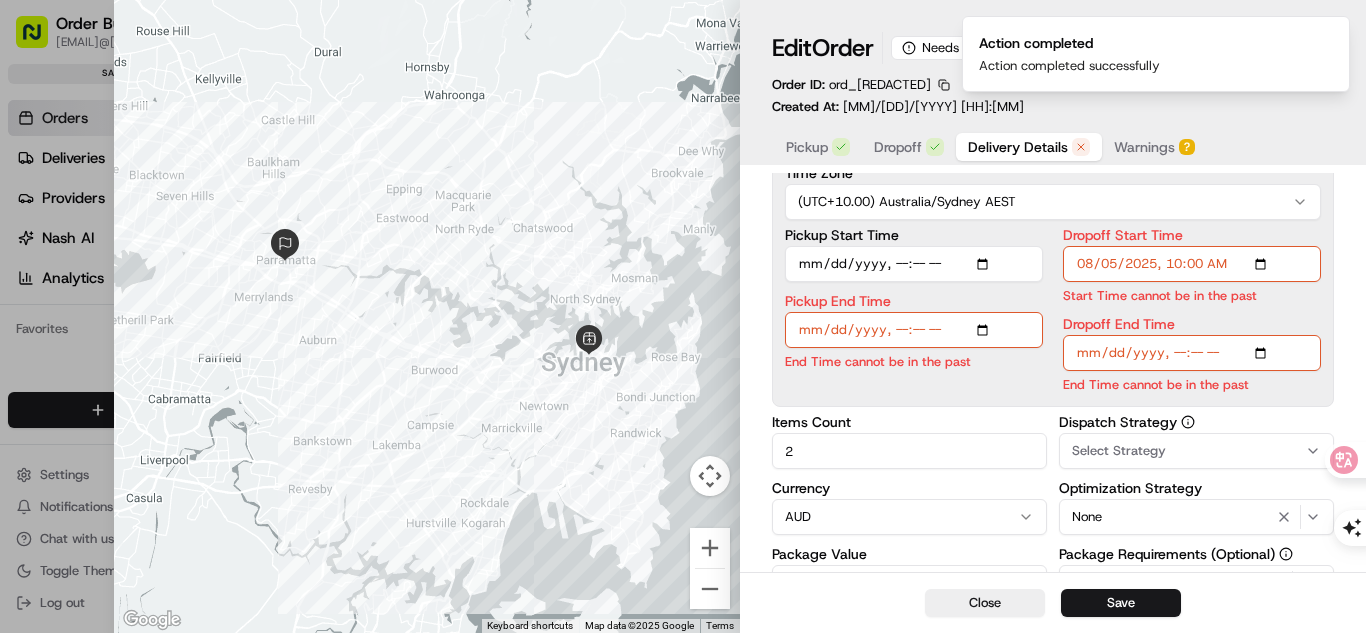 click on "End Time cannot be in the past" at bounding box center (914, 361) 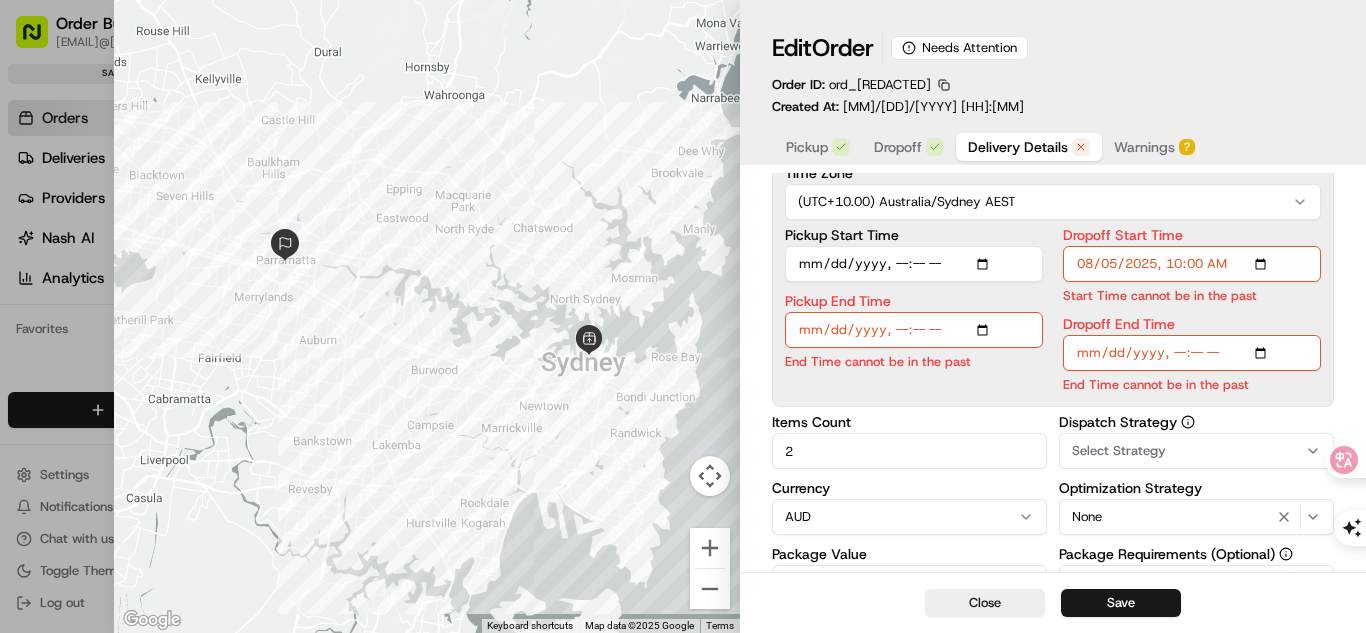 click on "Pickup End Time" at bounding box center (914, 330) 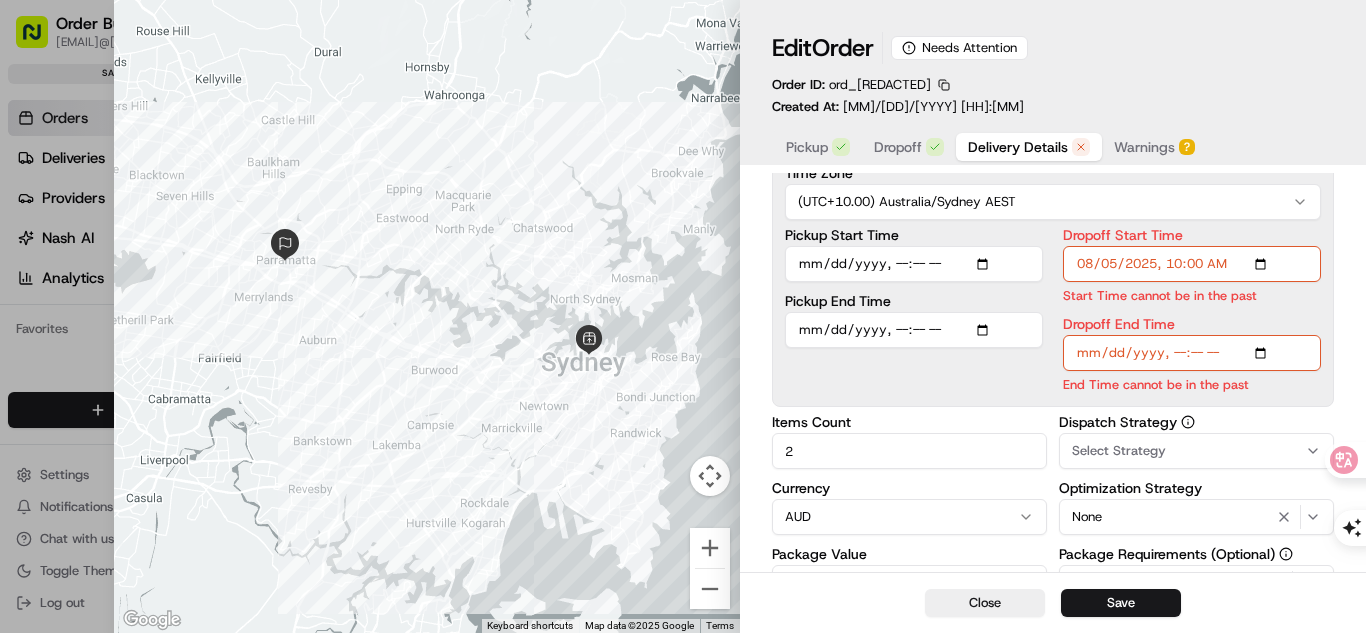 click on "Dropoff Start Time" at bounding box center [1192, 264] 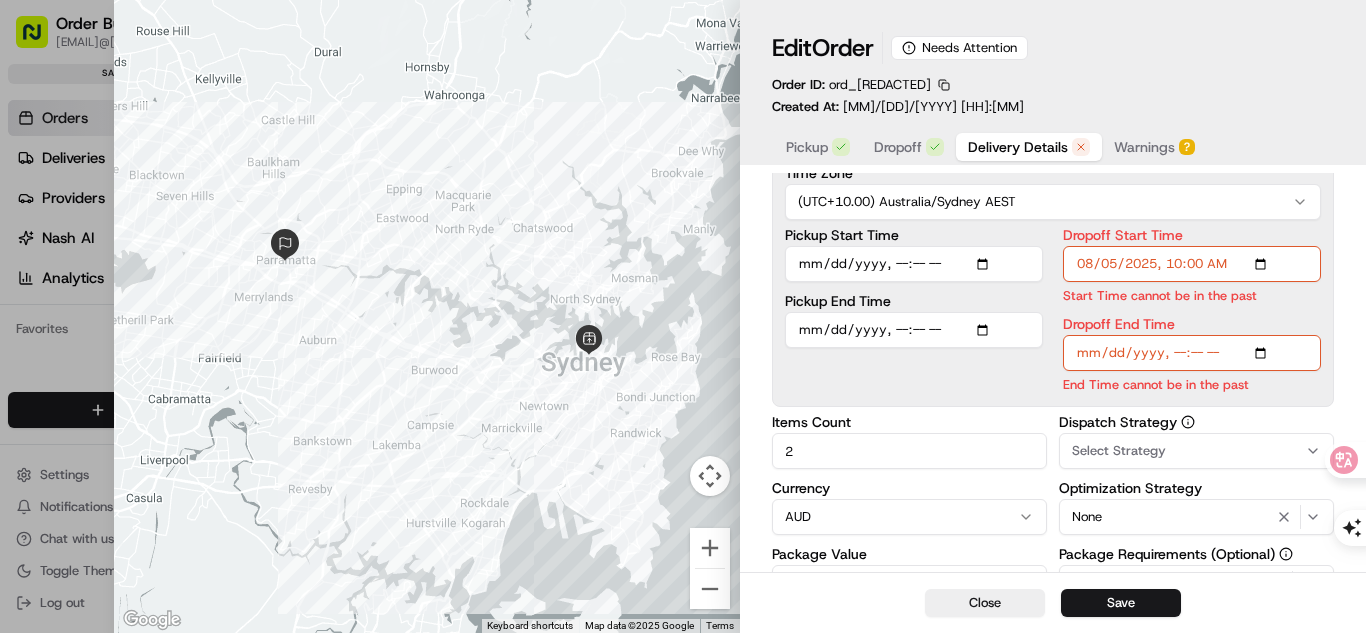 click on "Dropoff Start Time" at bounding box center [1192, 264] 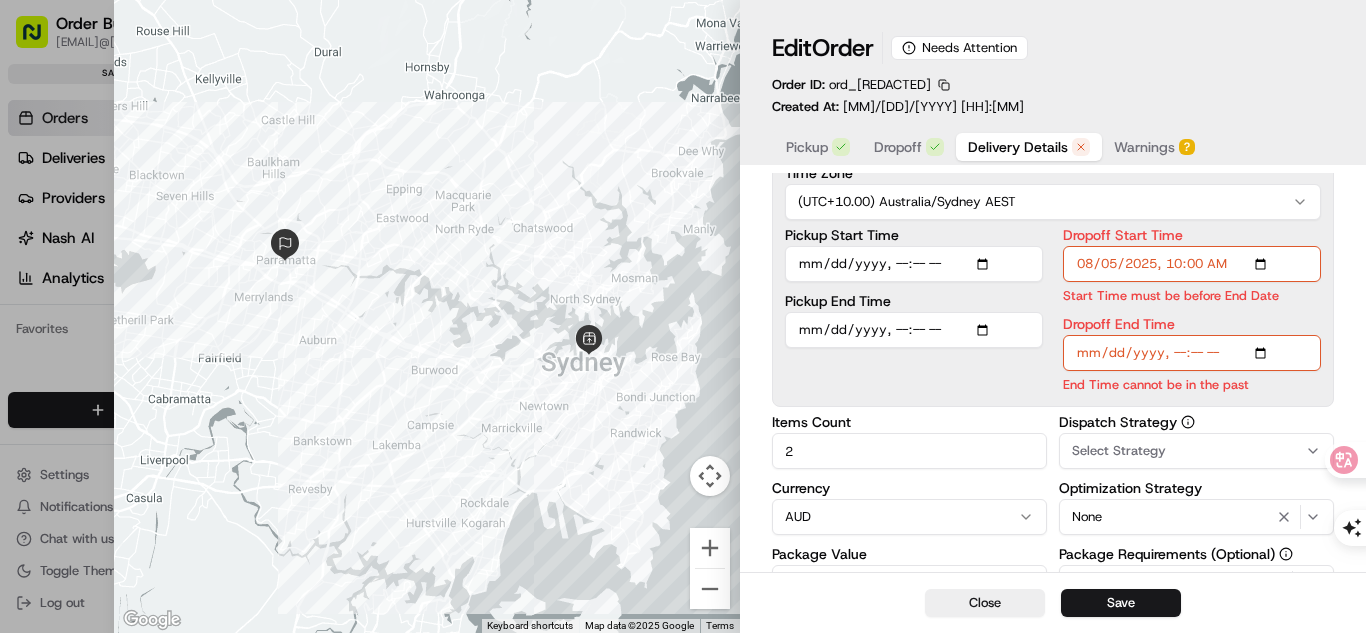 click on "Delivery Details now scheduled Time Zone (UTC+10.00) [COUNTRY]/[CITY] AEST Pickup Start Time Pickup End Time Dropoff Start Time Start Time must be before End Date Dropoff End Time End Time cannot be in the past Items Count 2 Currency AUD Package Value 45 Package Identifier (Optional) order-10011 Description (Optional) Book delivery [CITY] to [CITY] Tags (optional) [CITY] books Dispatch Strategy Select Strategy Optimization Strategy None Package Requirements (Optional) Photo Proof of Delivery Minimum Vehicle Size (Optional) Car Driver Tip 5 $ 5 $ 10 $ 15 $ 30 $ 50 Package Items ( 0 ) Add New Item Total Package Dimensions (Optional) Advanced (Optional)" at bounding box center [1053, 590] 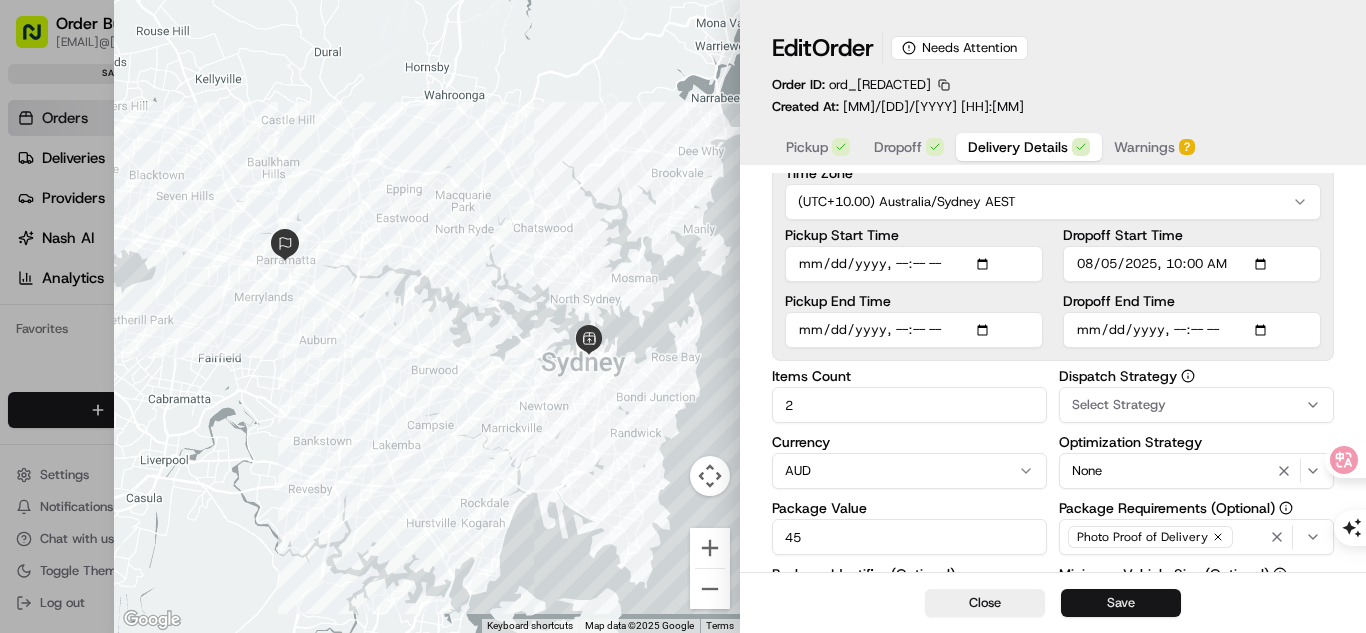 click on "Save" at bounding box center [1121, 603] 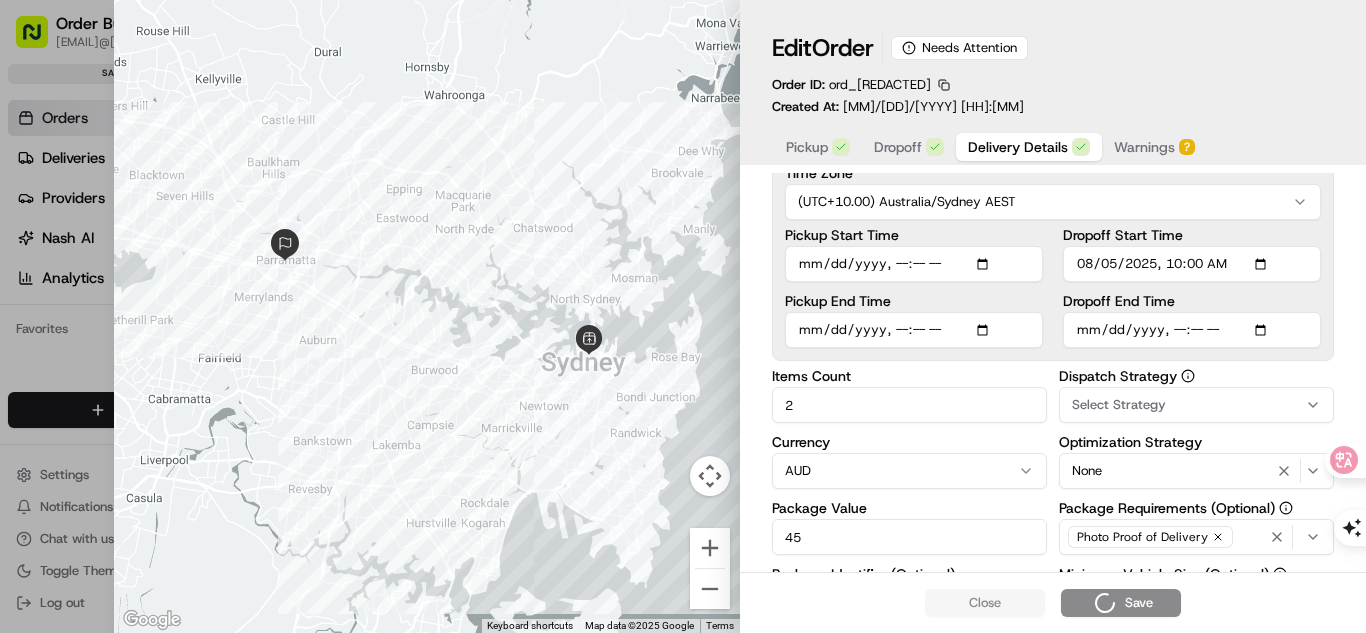 type on "1" 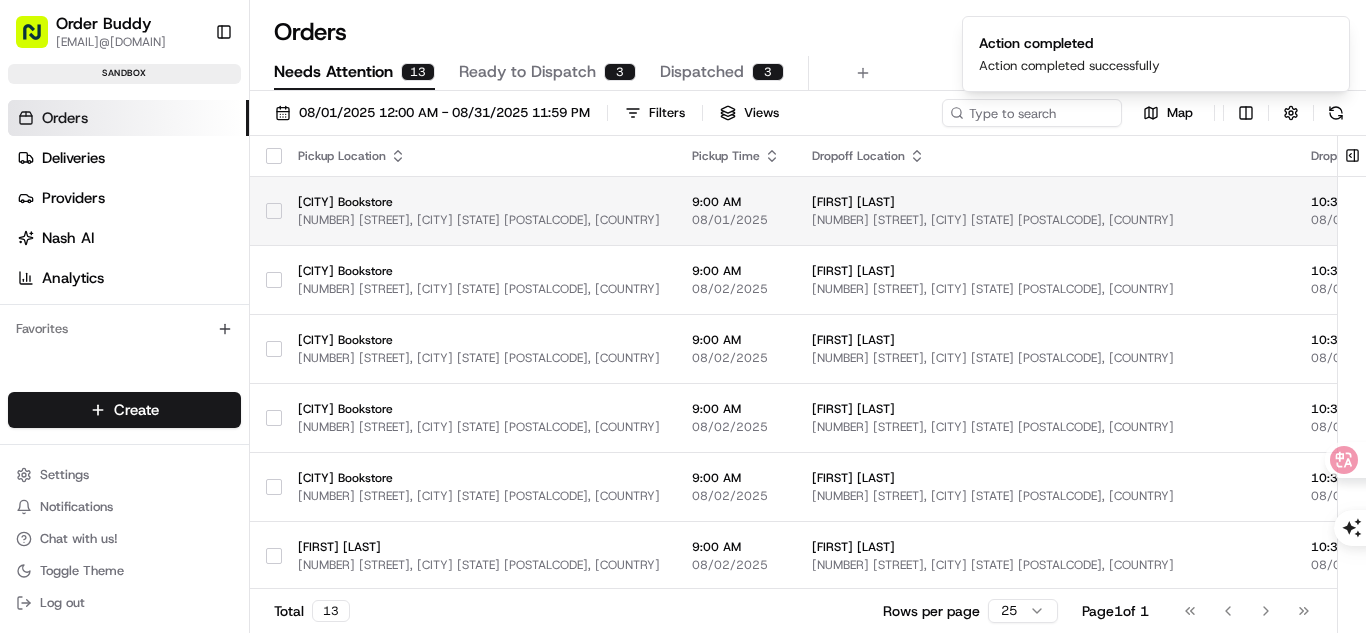 click on "[CITY] Bookstore [NUMBER] [STREET], [CITY] [STATE] [POSTALCODE], [COUNTRY]" at bounding box center (479, 210) 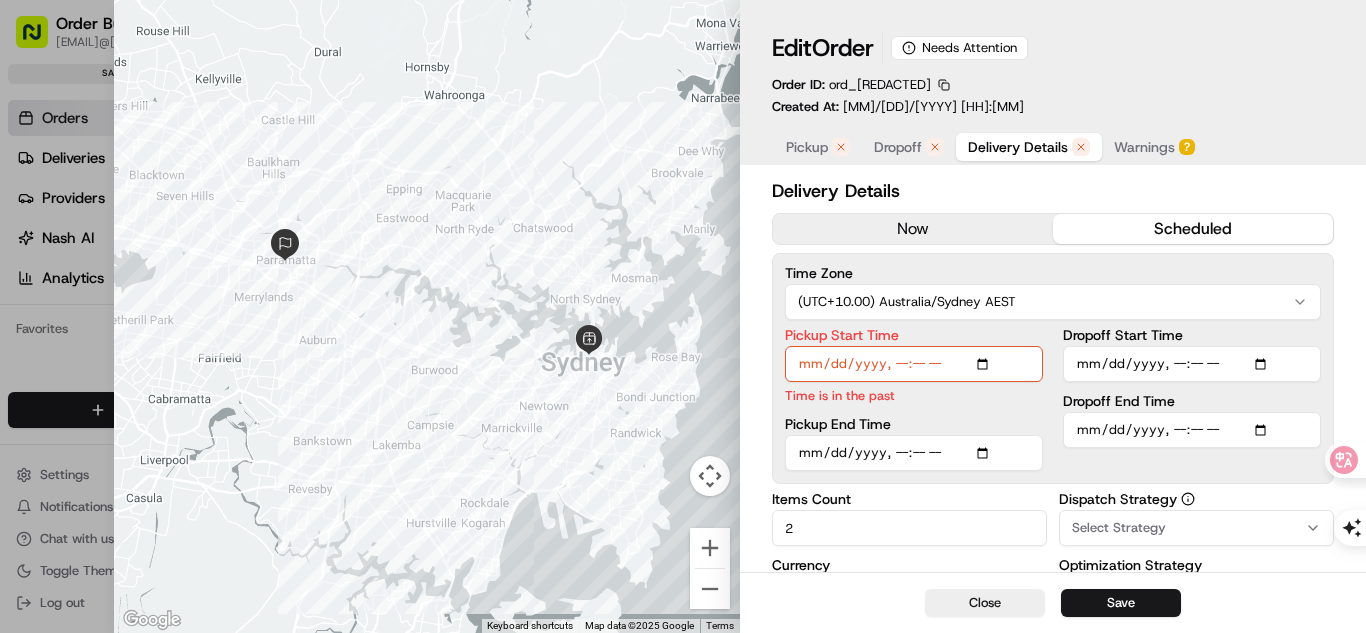 click at bounding box center (683, 316) 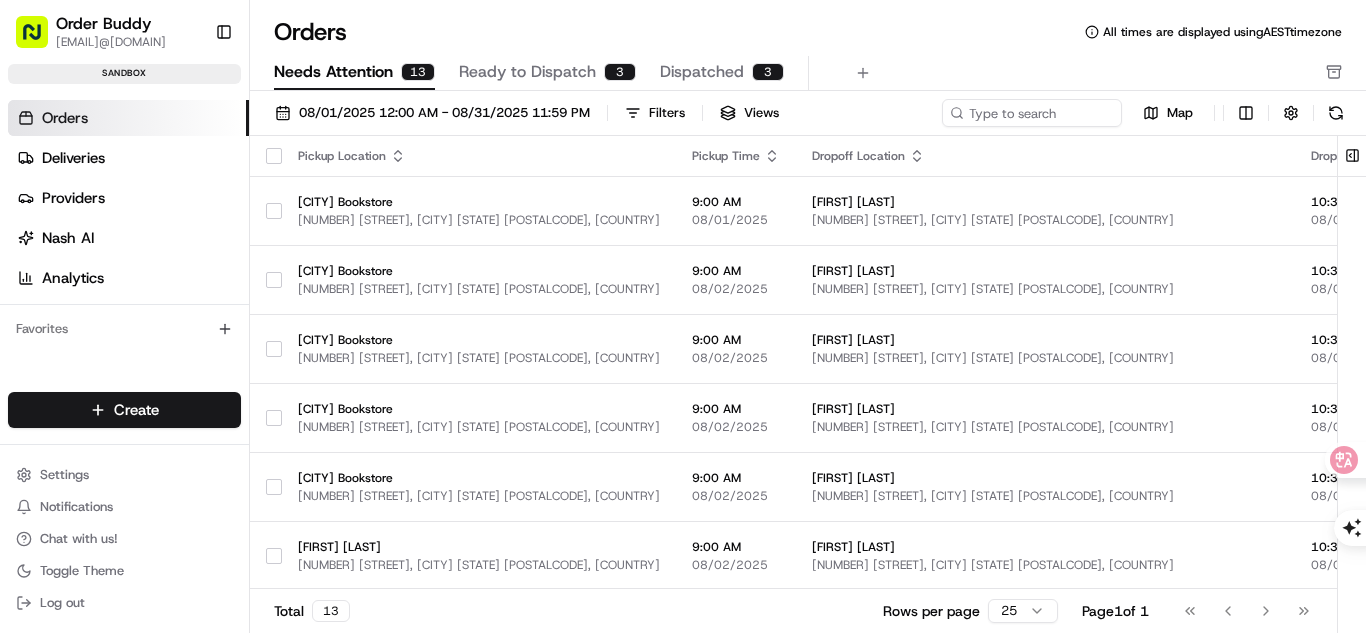 click on "Ready to Dispatch" at bounding box center [527, 72] 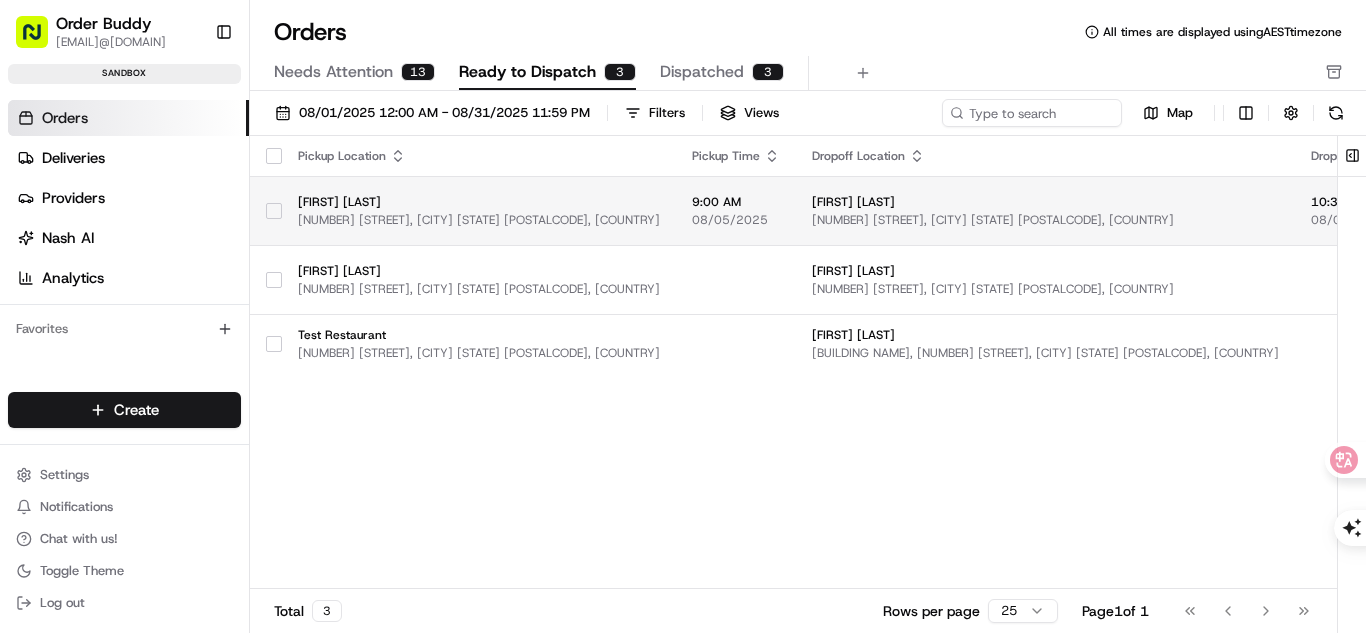 click on "[NUMBER] [STREET], [CITY] [STATE] [POSTALCODE], [COUNTRY]" at bounding box center (479, 220) 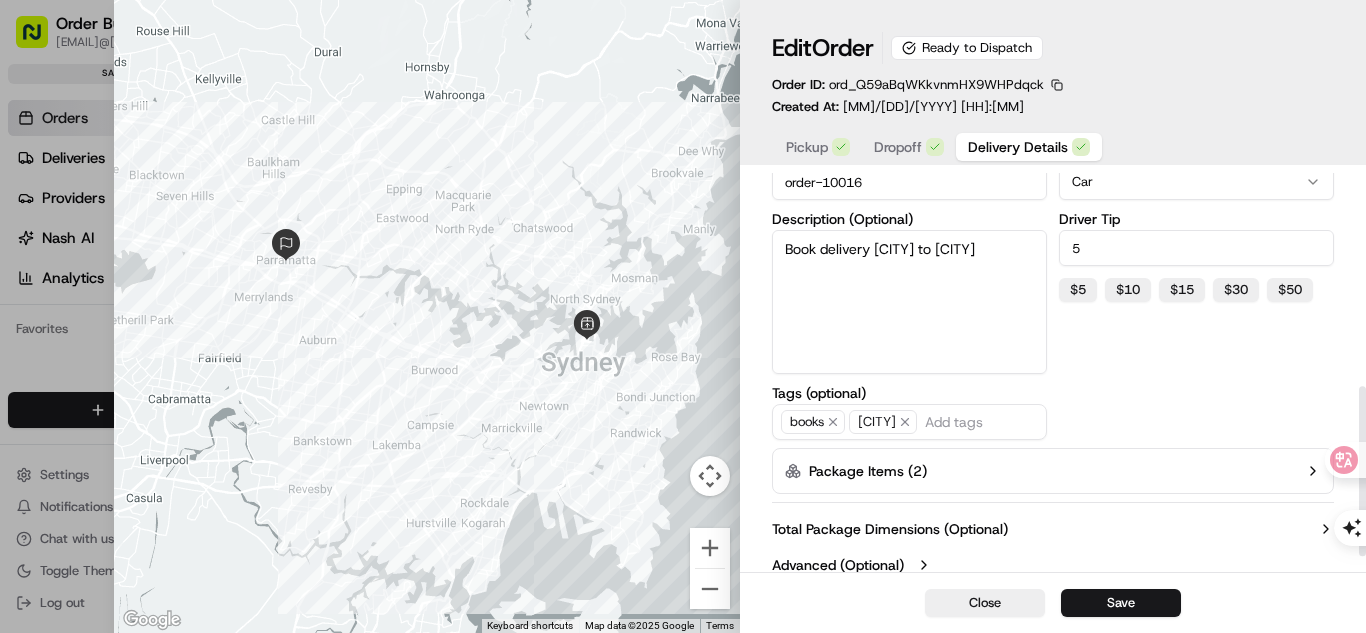 scroll, scrollTop: 536, scrollLeft: 0, axis: vertical 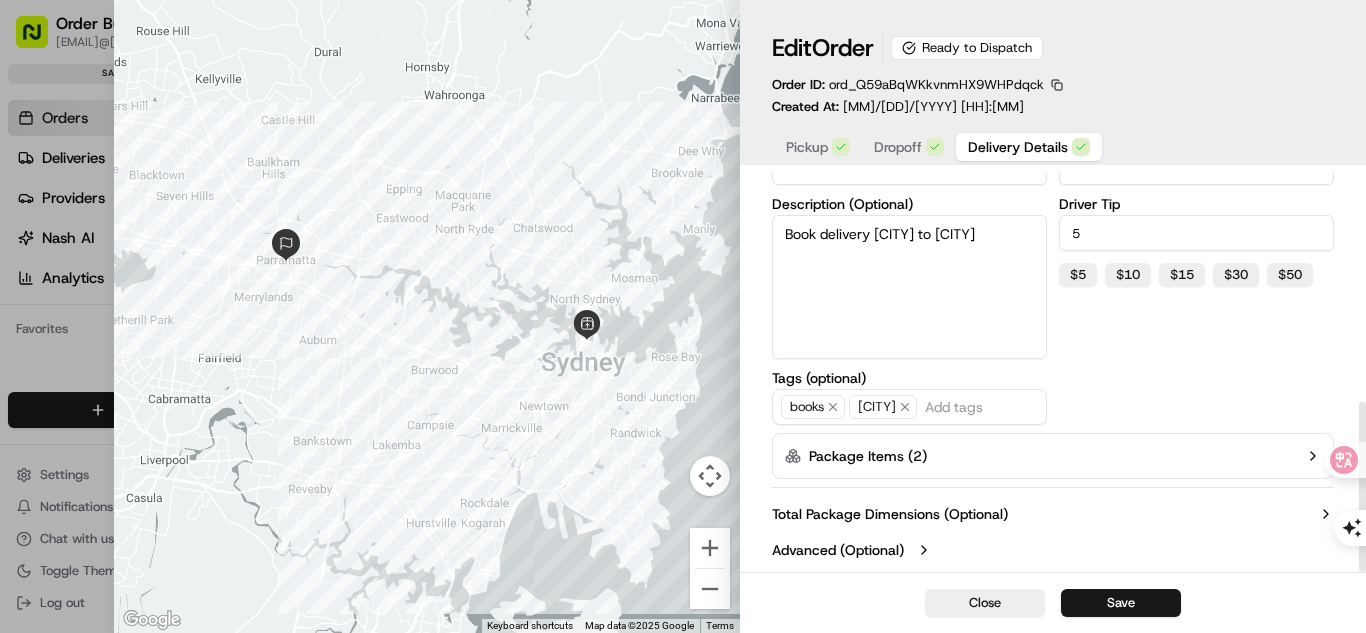 click on "Package Items ( 2 )" at bounding box center [1053, 456] 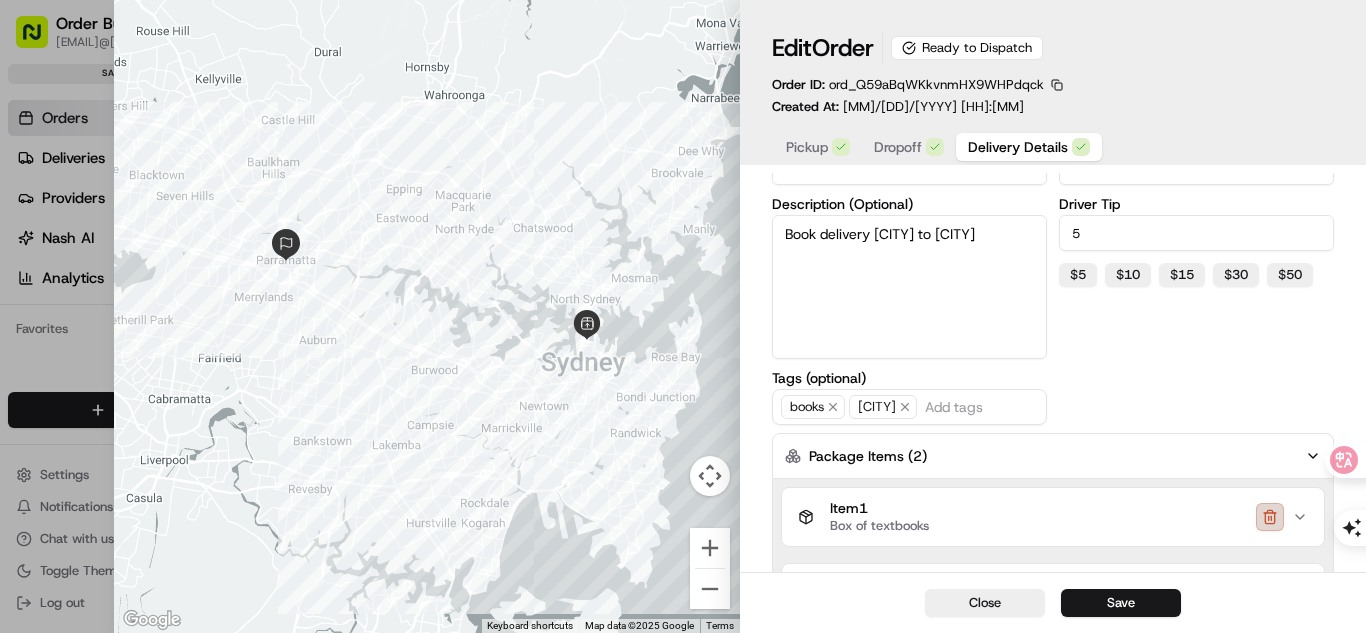 click at bounding box center (1270, 517) 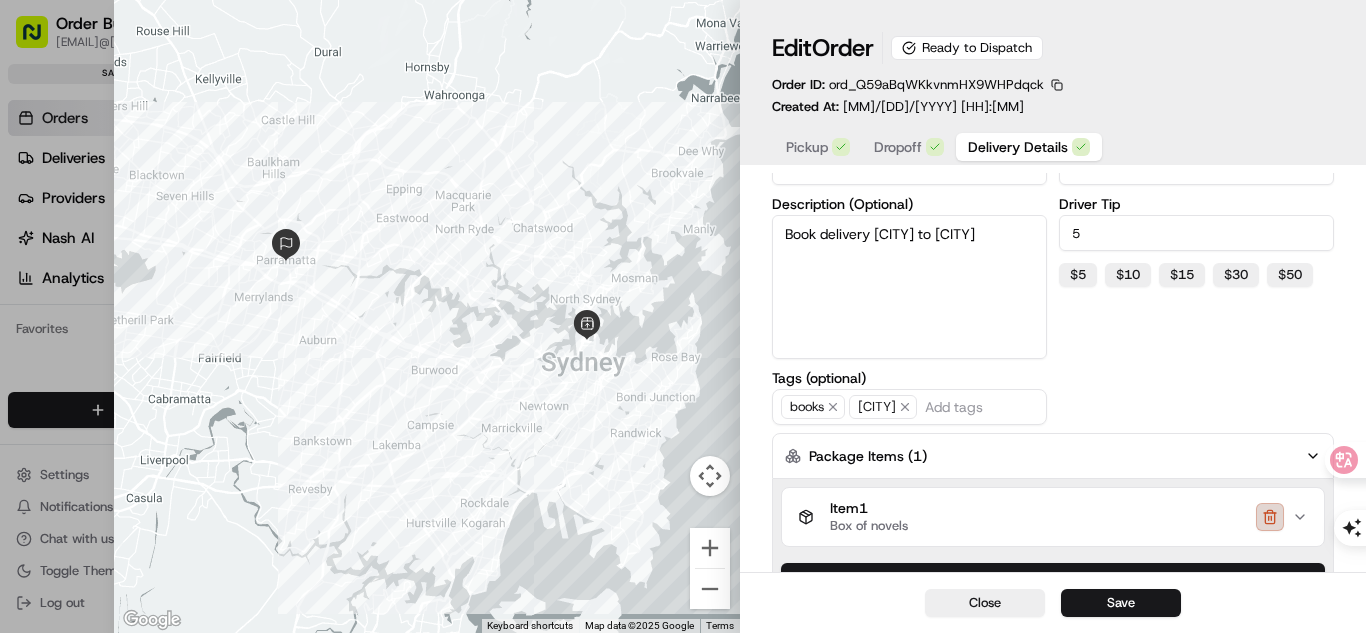 click at bounding box center [1270, 517] 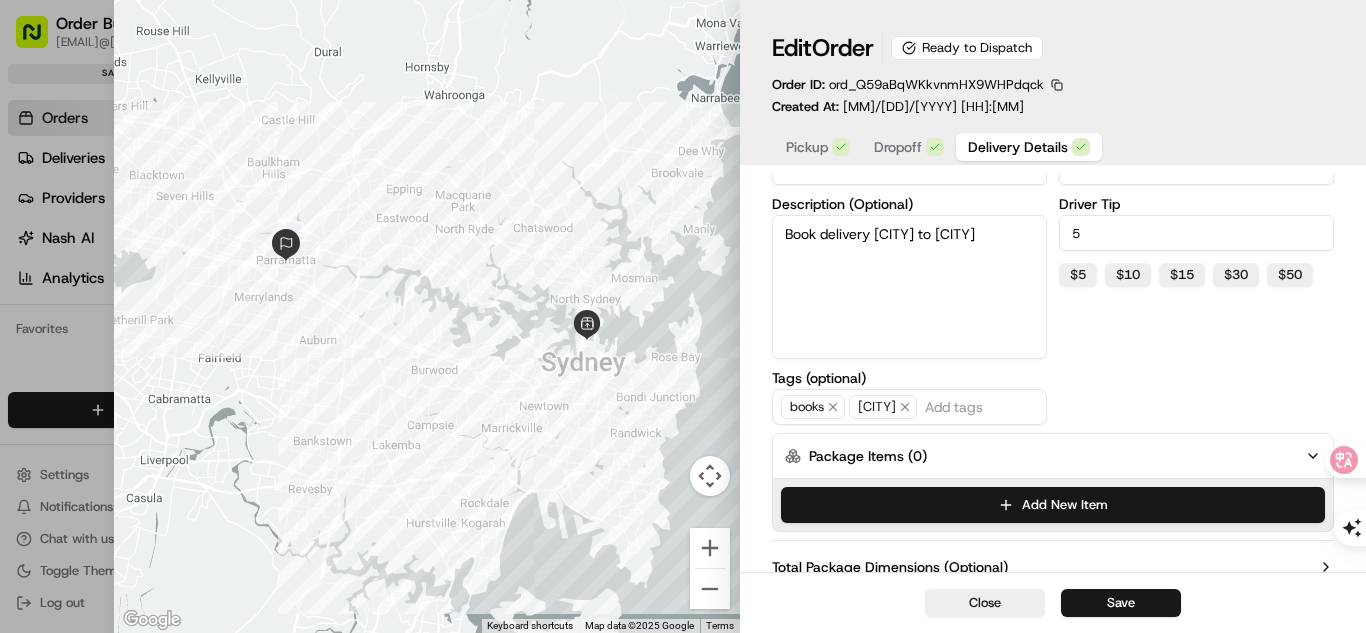 drag, startPoint x: 1136, startPoint y: 601, endPoint x: 1124, endPoint y: 591, distance: 15.6205 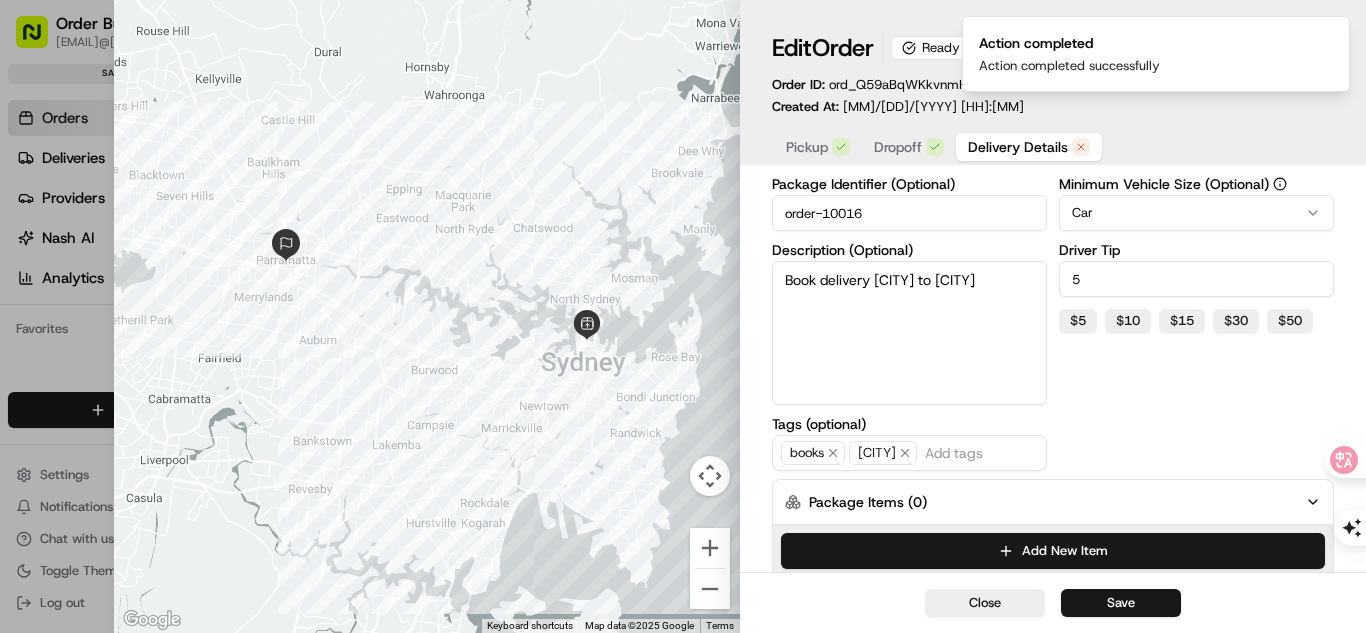 scroll, scrollTop: 58, scrollLeft: 0, axis: vertical 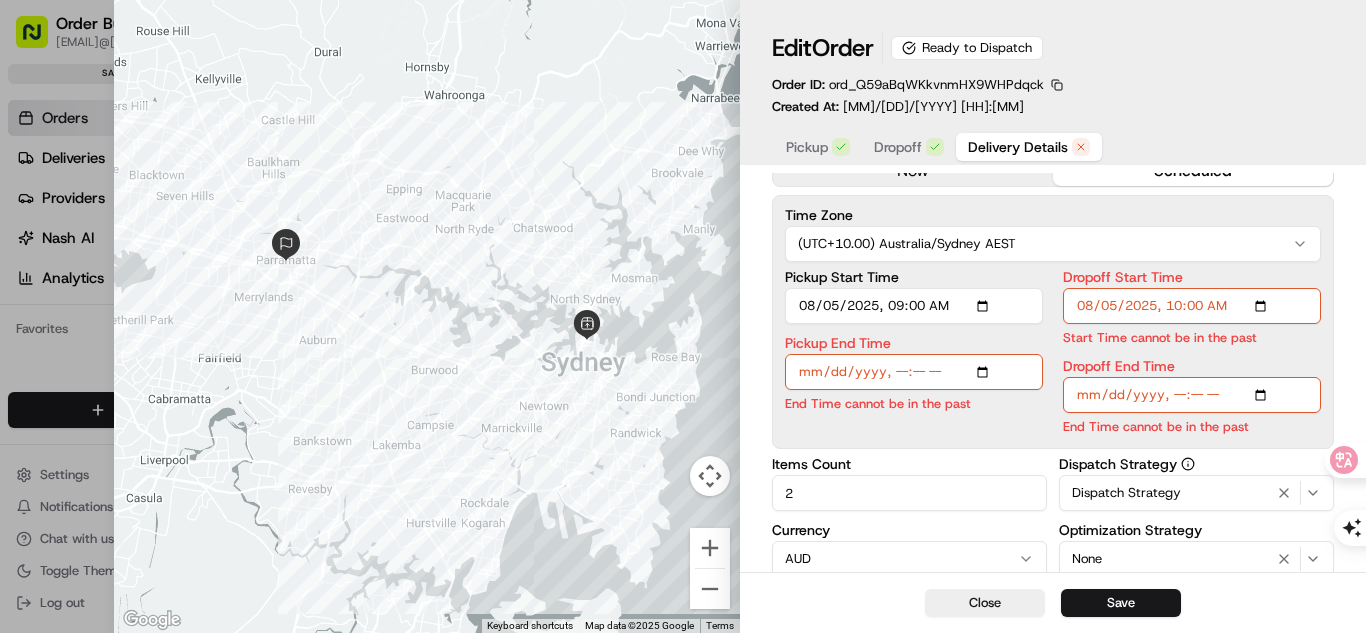 type on "[DATE]T[TIME]" 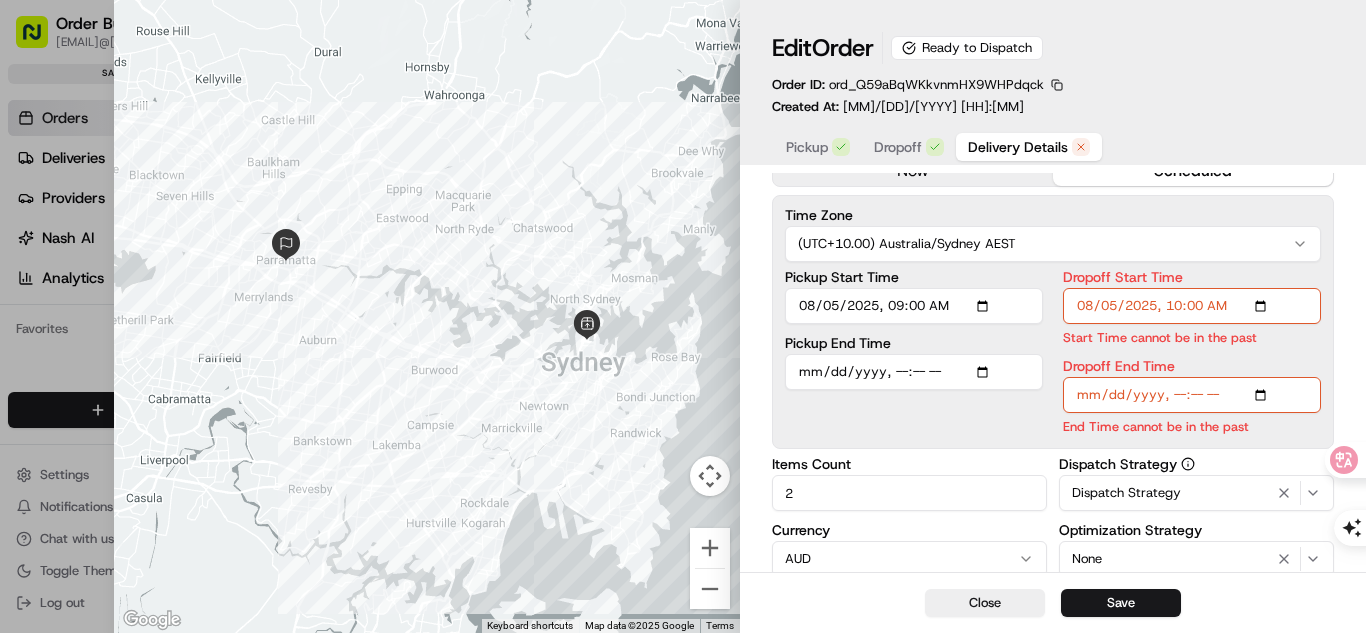 click on "Dropoff Start Time" at bounding box center [1192, 306] 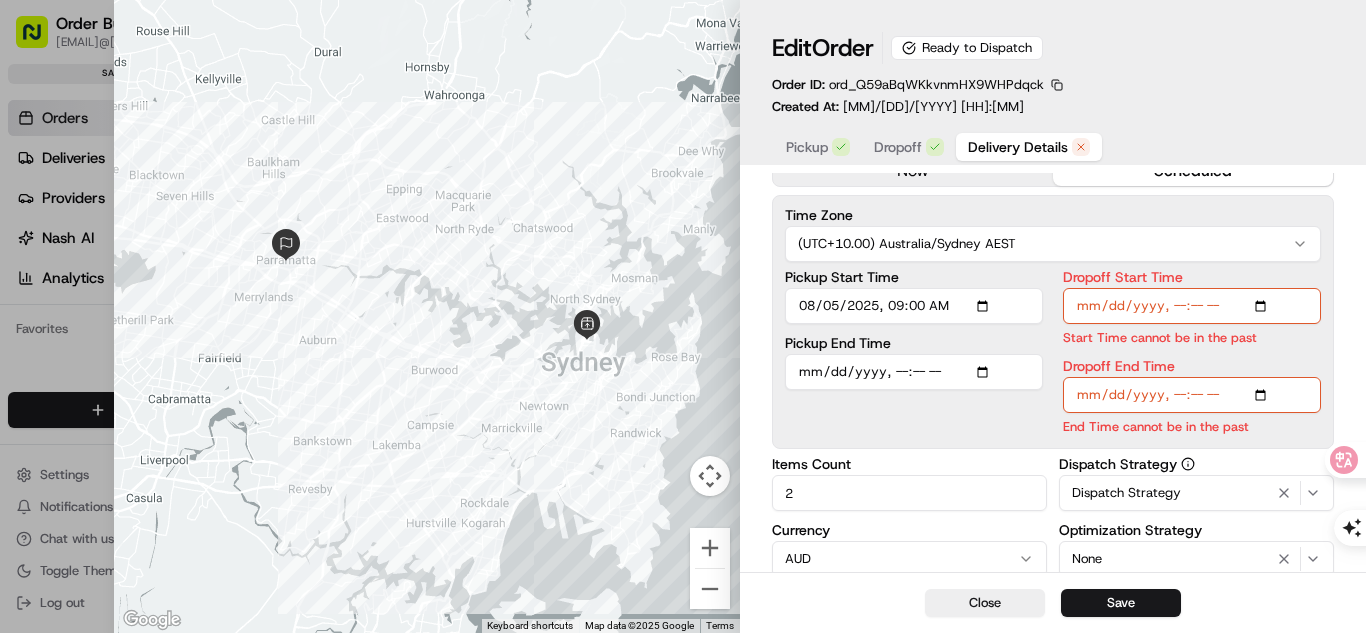 click on "Dropoff End Time" at bounding box center (1192, 395) 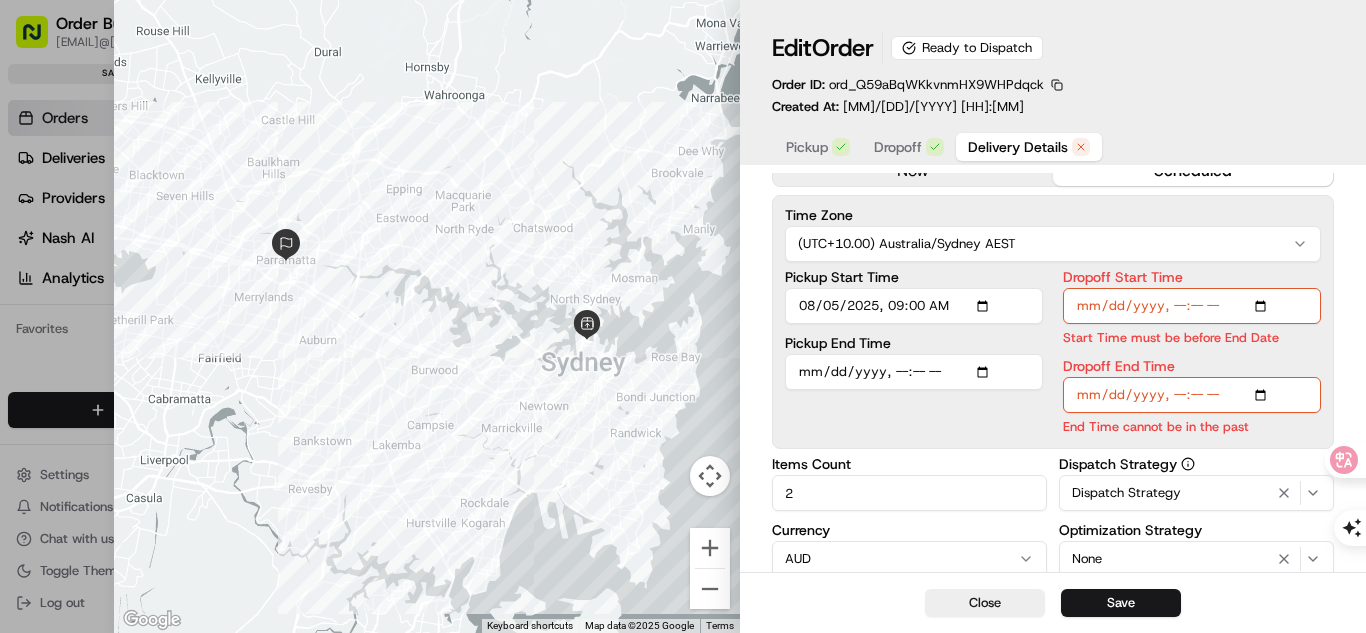 type on "[DATE]T[TIME]" 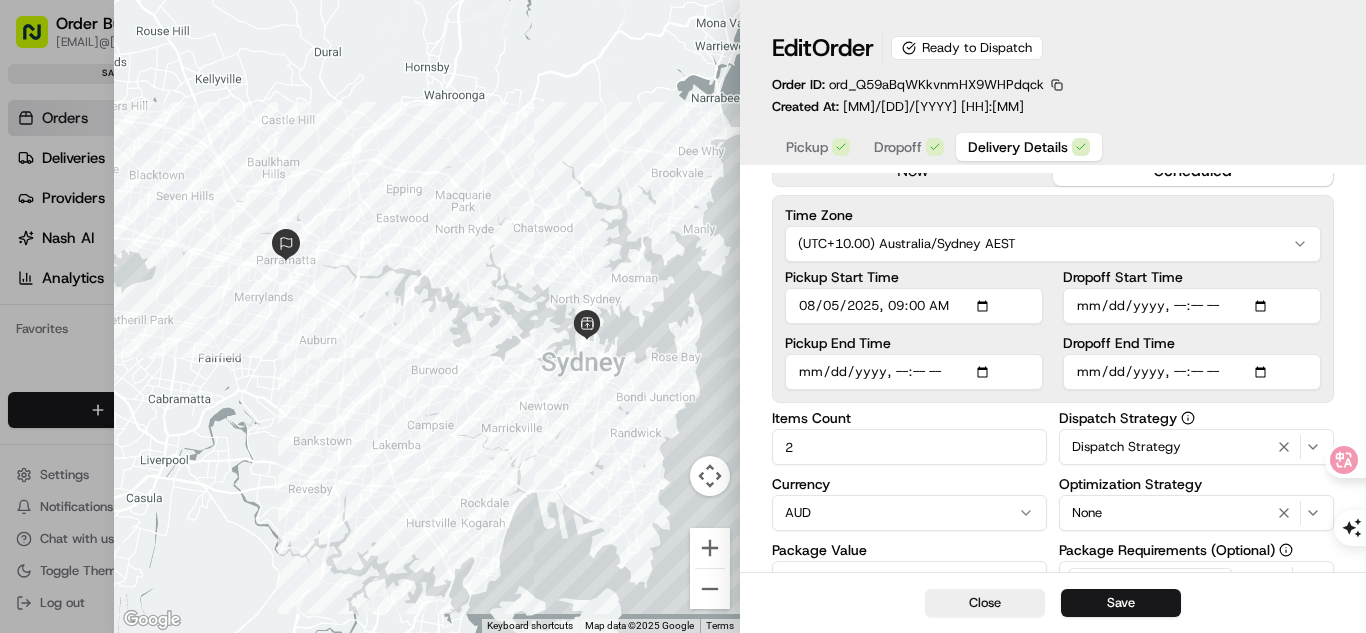 click on "Delivery Details now scheduled Time Zone (UTC+10.00) [COUNTRY]/[CITY] AEST Pickup Start Time Pickup End Time Dropoff Start Time Dropoff End Time Items Count 2 Currency AUD Package Value 45 Package Identifier (Optional) order-10016 Description (Optional) Book delivery [CITY] to [CITY] Tags (optional) books [CITY] Dispatch Strategy Dispatch Strategy Optimization Strategy None Package Requirements (Optional) Photo Proof of Delivery Minimum Vehicle Size (Optional) Car Driver Tip 5 $ 5 $ 10 $ 15 $ 30 $ 50 Package Items ( 0 ) Add New Item Total Package Dimensions (Optional) Advanced (Optional)" at bounding box center (1053, 609) 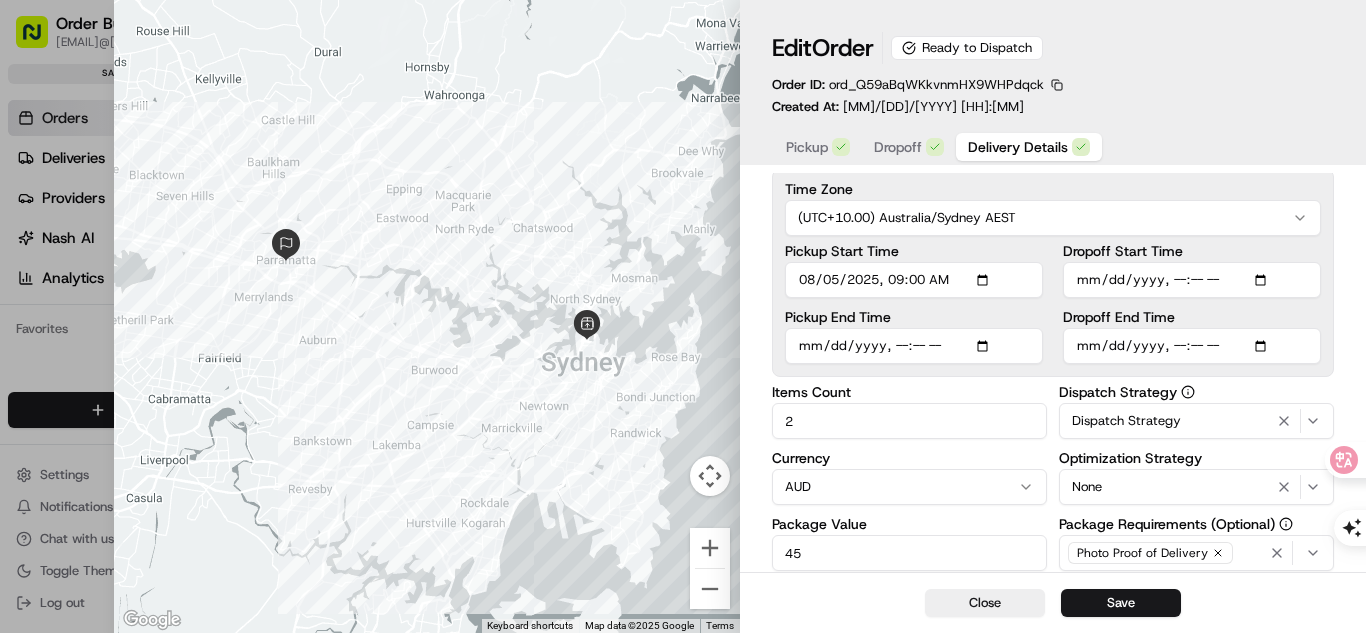 scroll, scrollTop: 158, scrollLeft: 0, axis: vertical 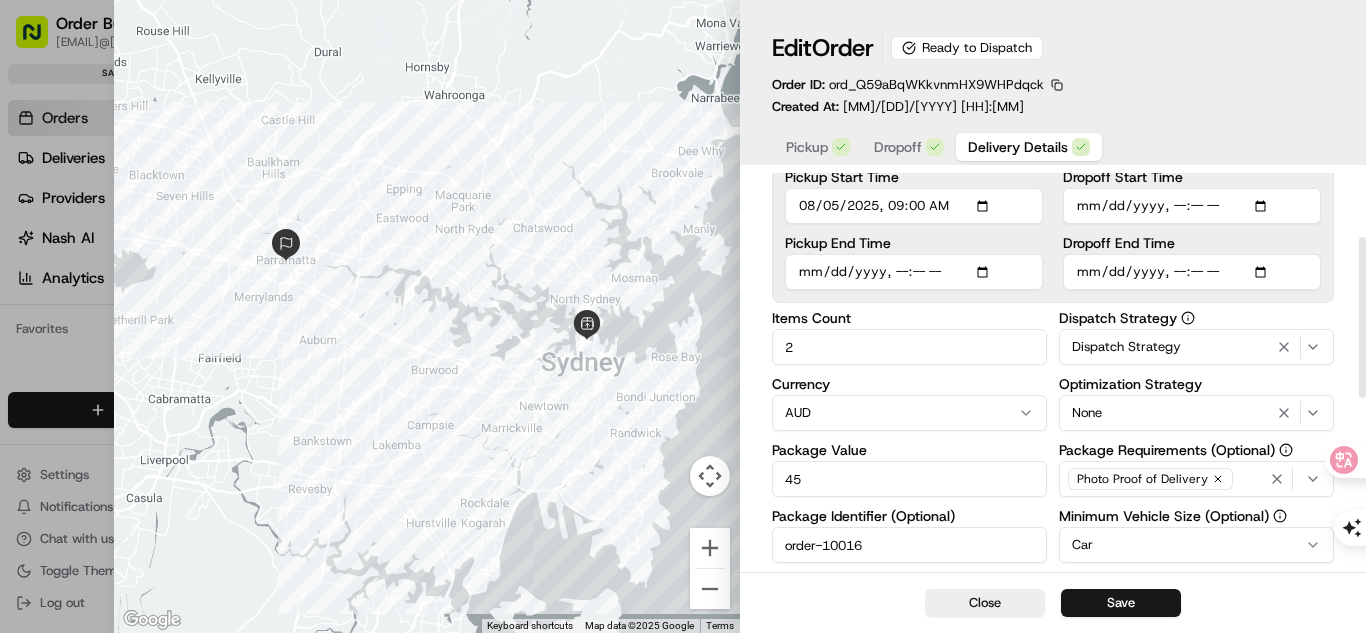 click on "Close Save" at bounding box center (1053, 602) 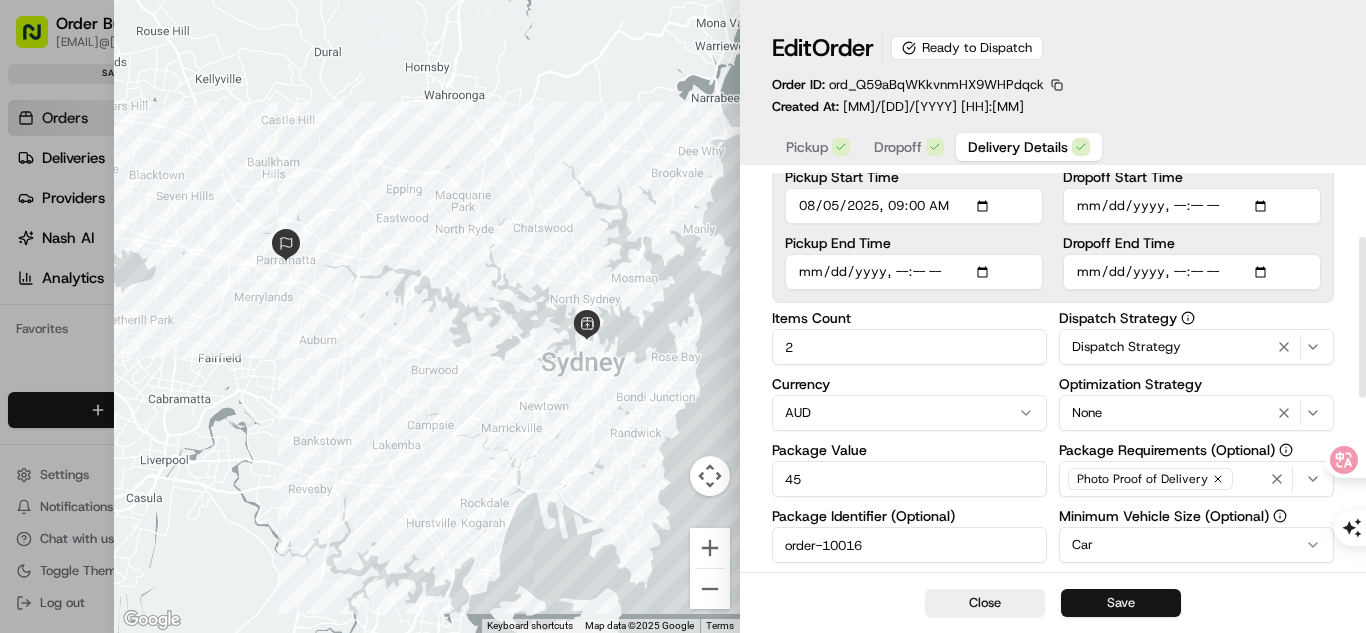 click on "Save" at bounding box center (1121, 603) 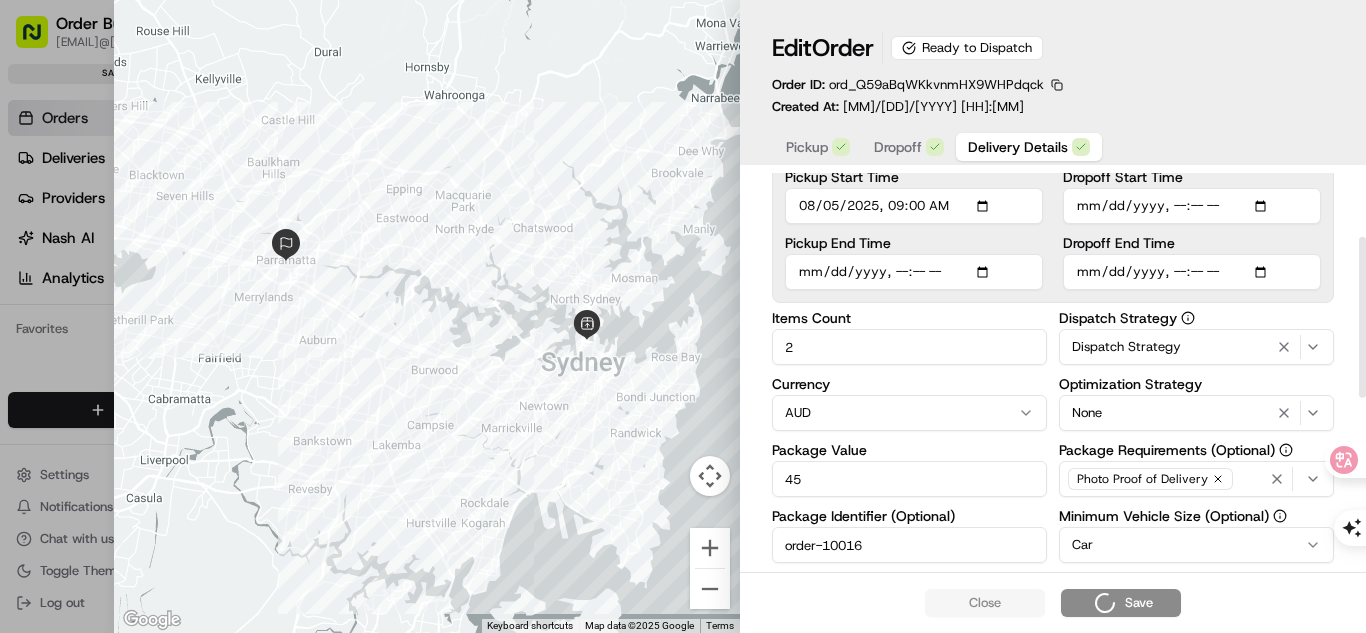 type on "1" 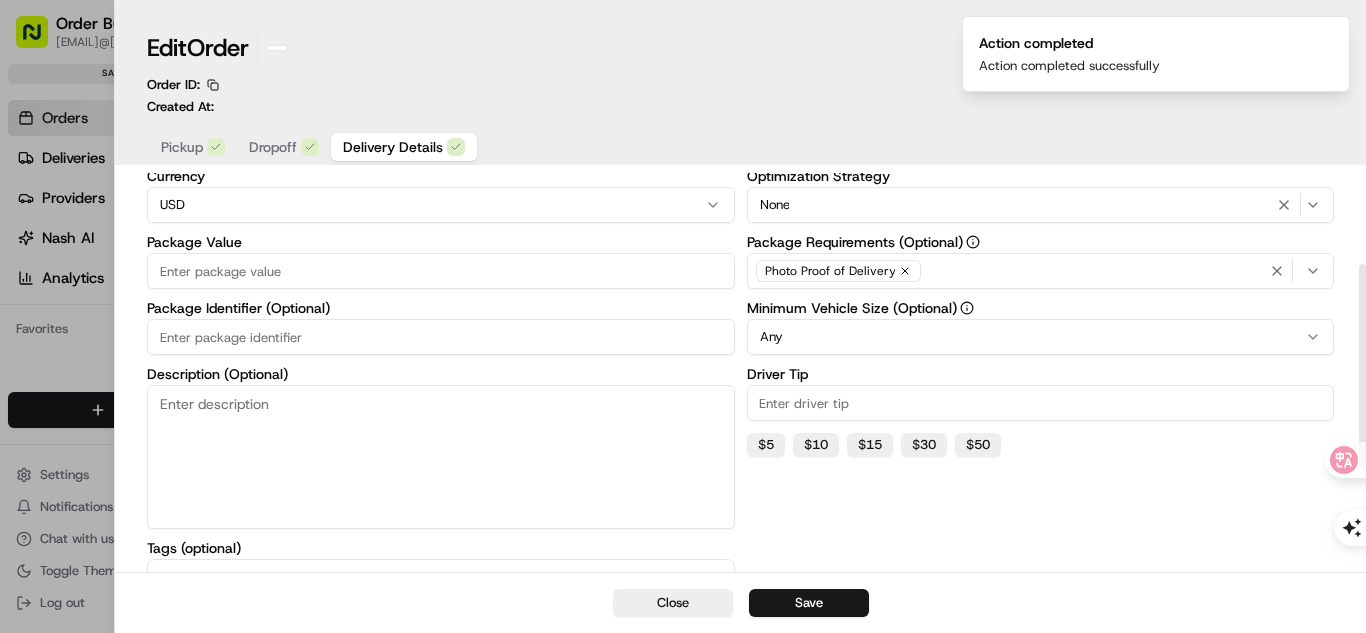 scroll, scrollTop: 0, scrollLeft: 0, axis: both 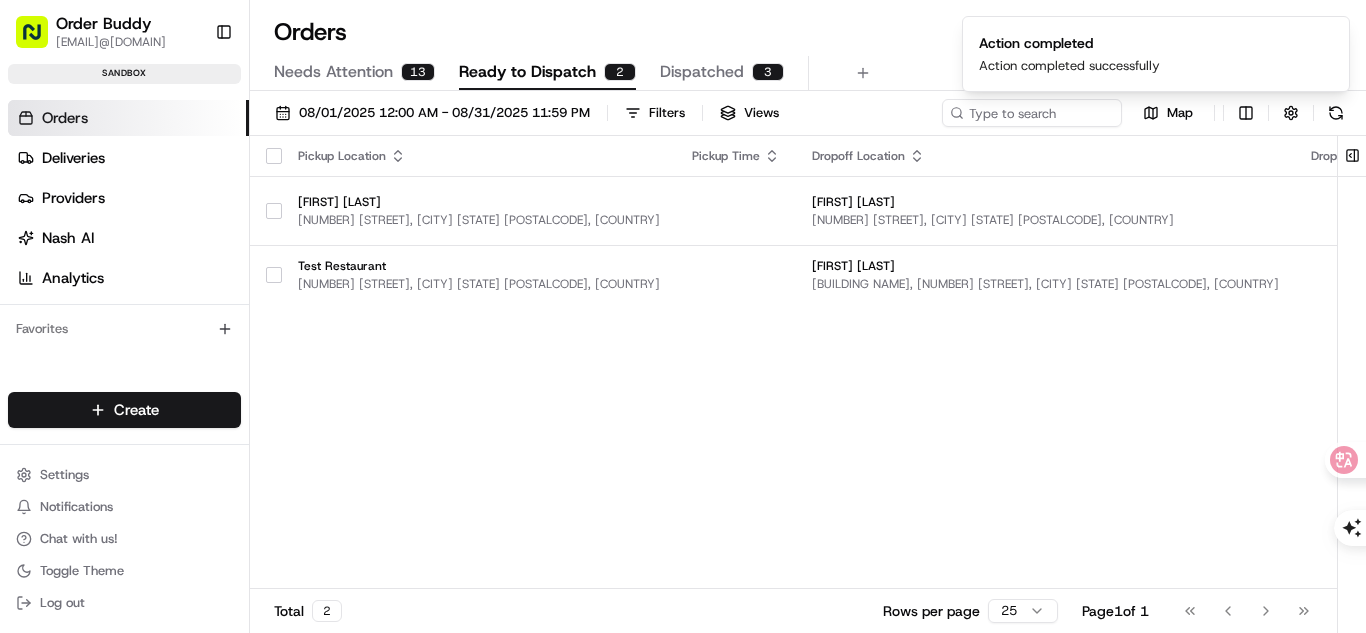 click on "Dispatched" at bounding box center (702, 72) 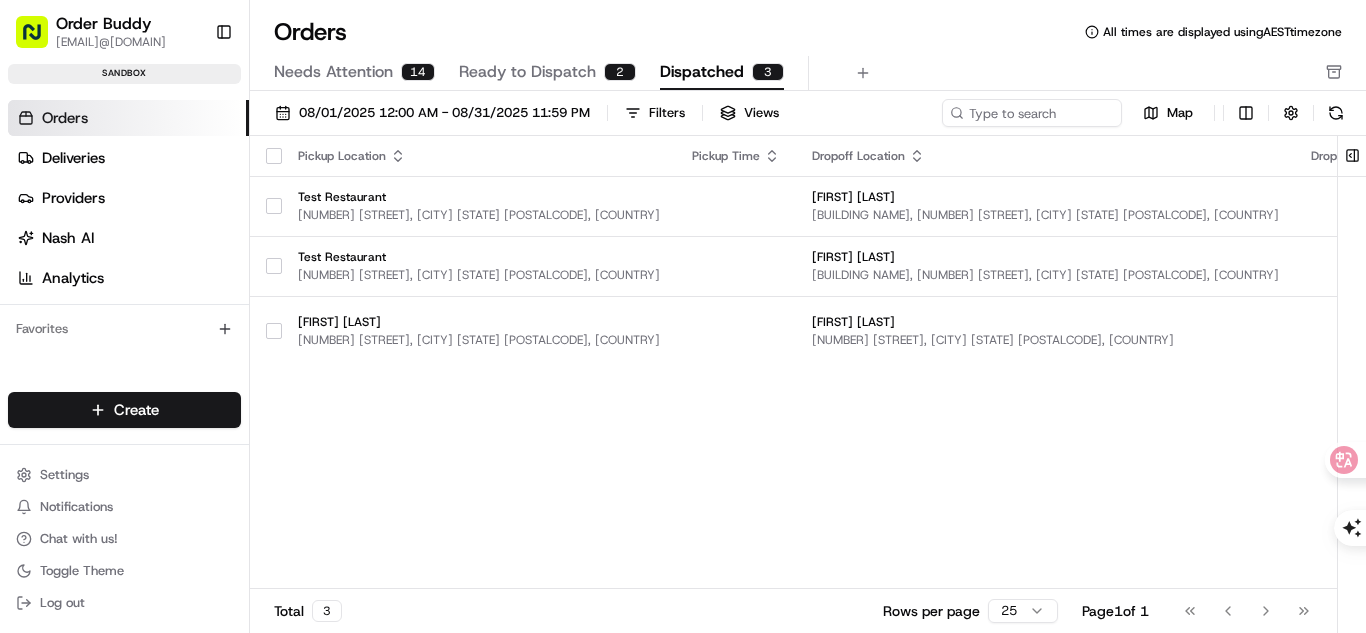 click on "Ready to Dispatch" at bounding box center (527, 72) 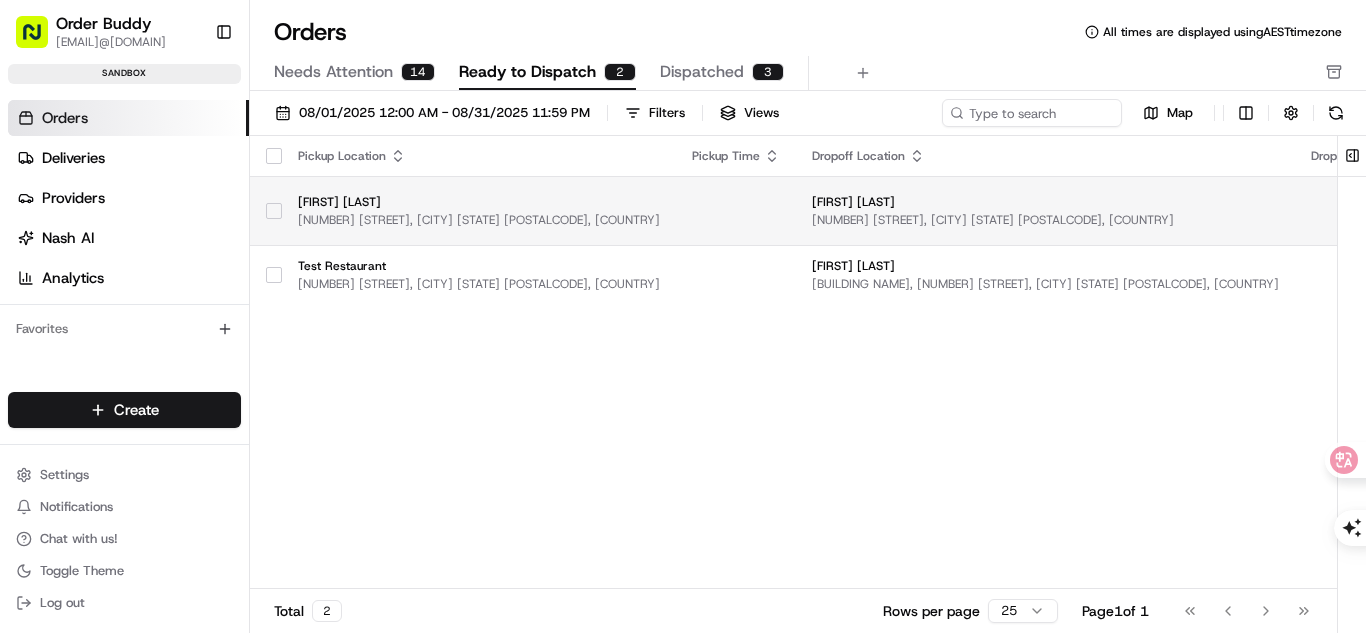 click on "[NUMBER] [STREET], [CITY] [STATE] [POSTALCODE], [COUNTRY]" at bounding box center (479, 220) 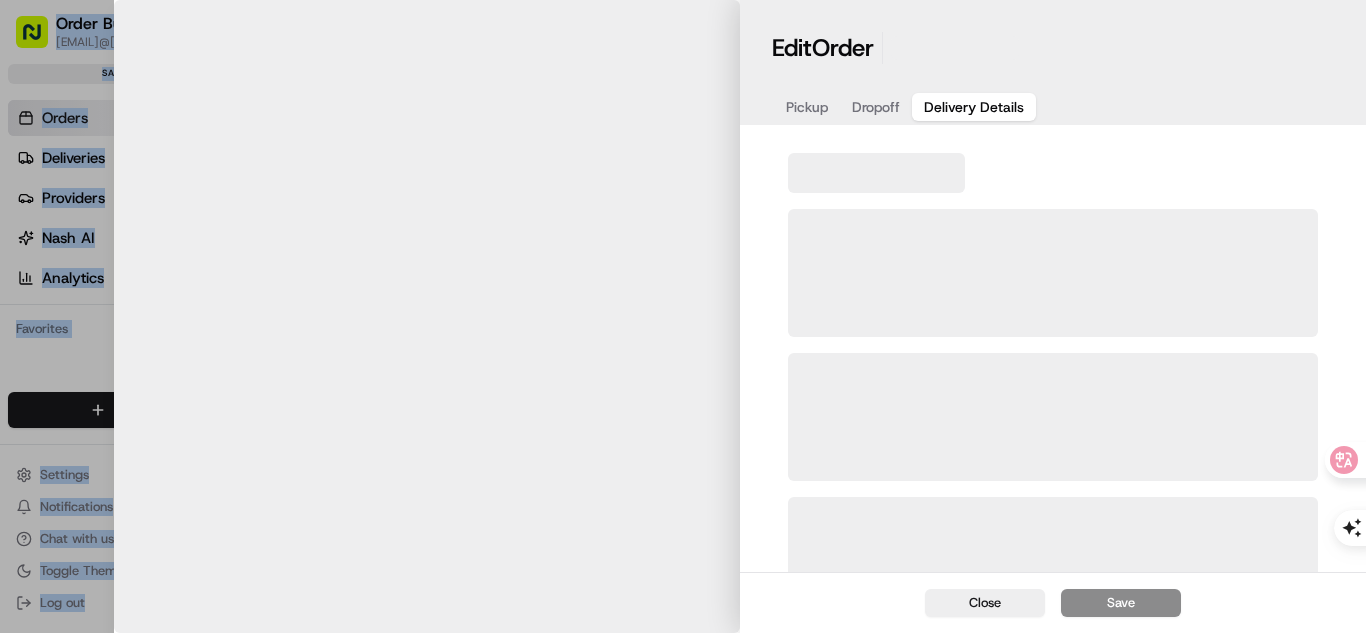 click at bounding box center [683, 316] 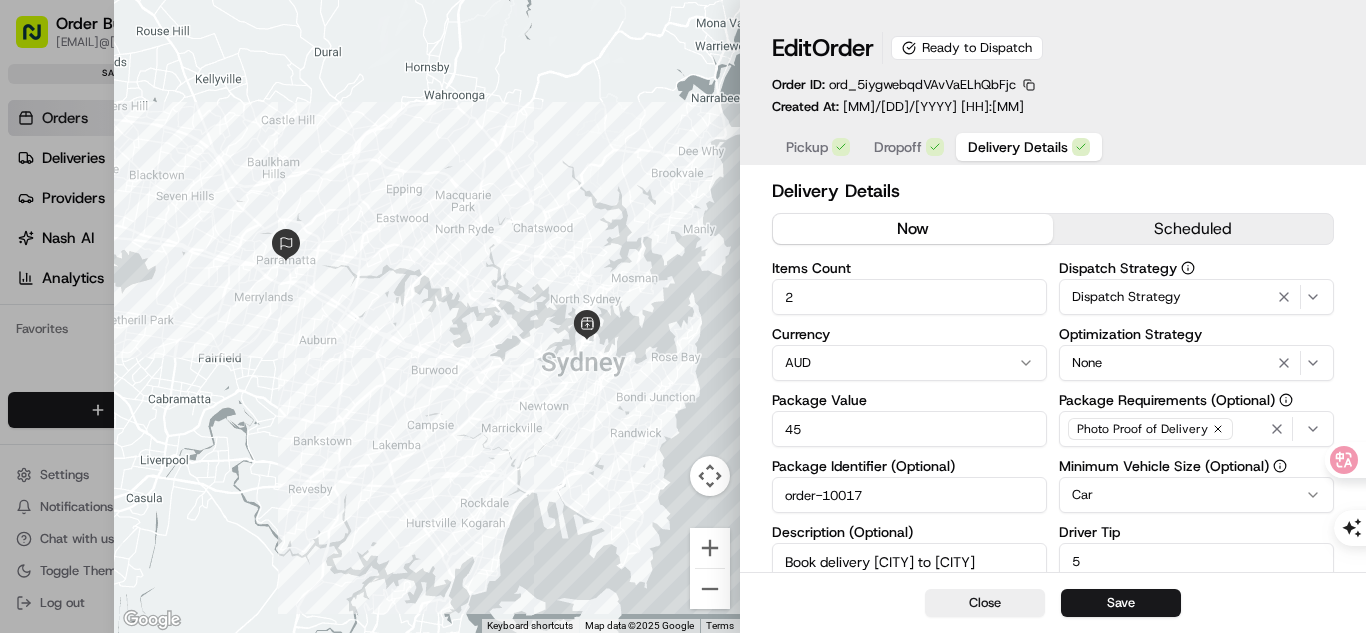click on "scheduled" at bounding box center (1193, 229) 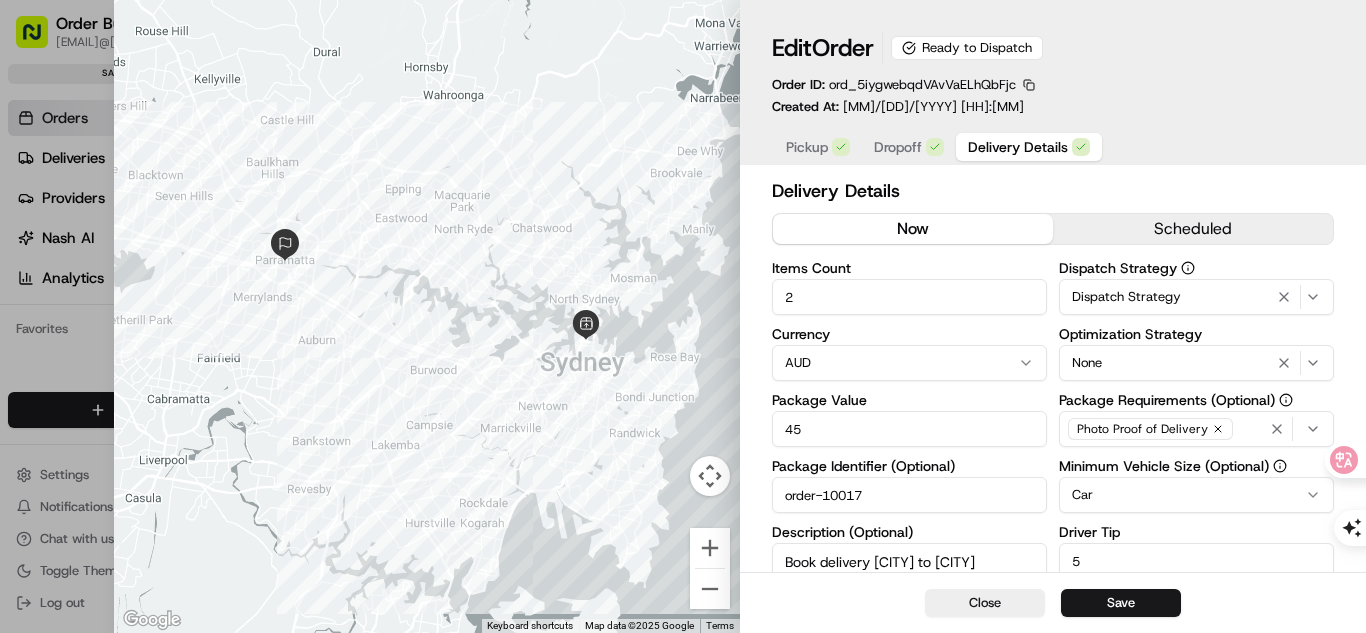 type on "1" 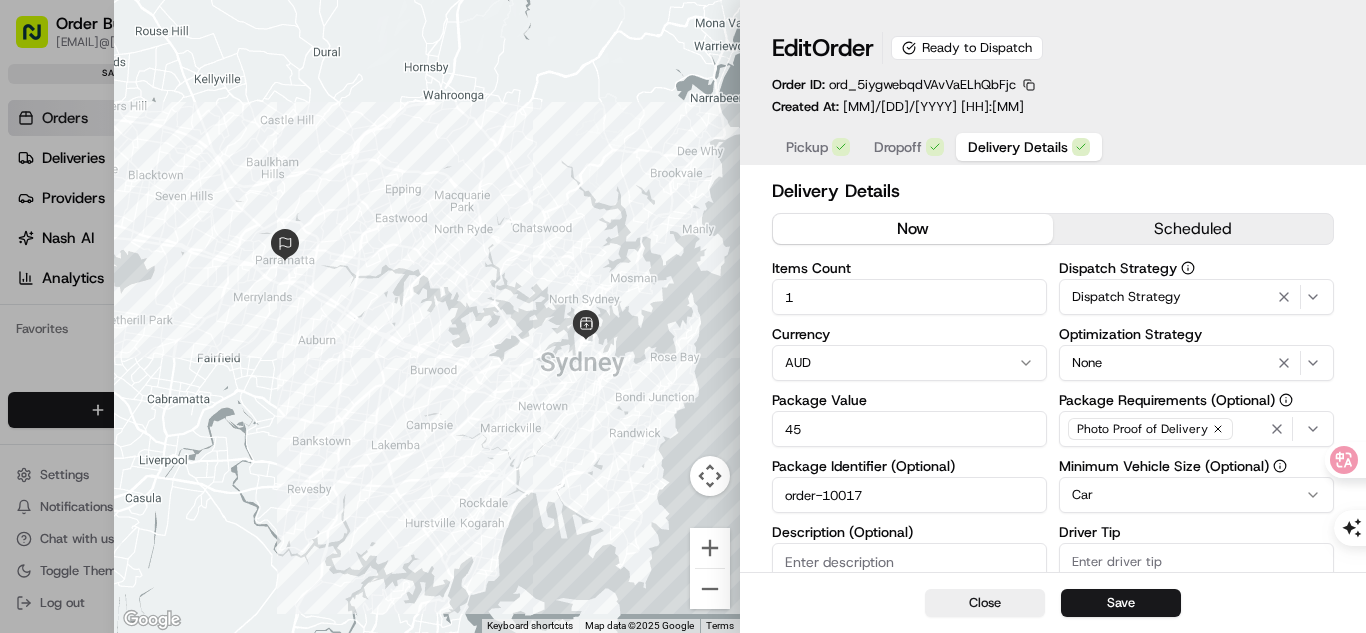 click at bounding box center [683, 316] 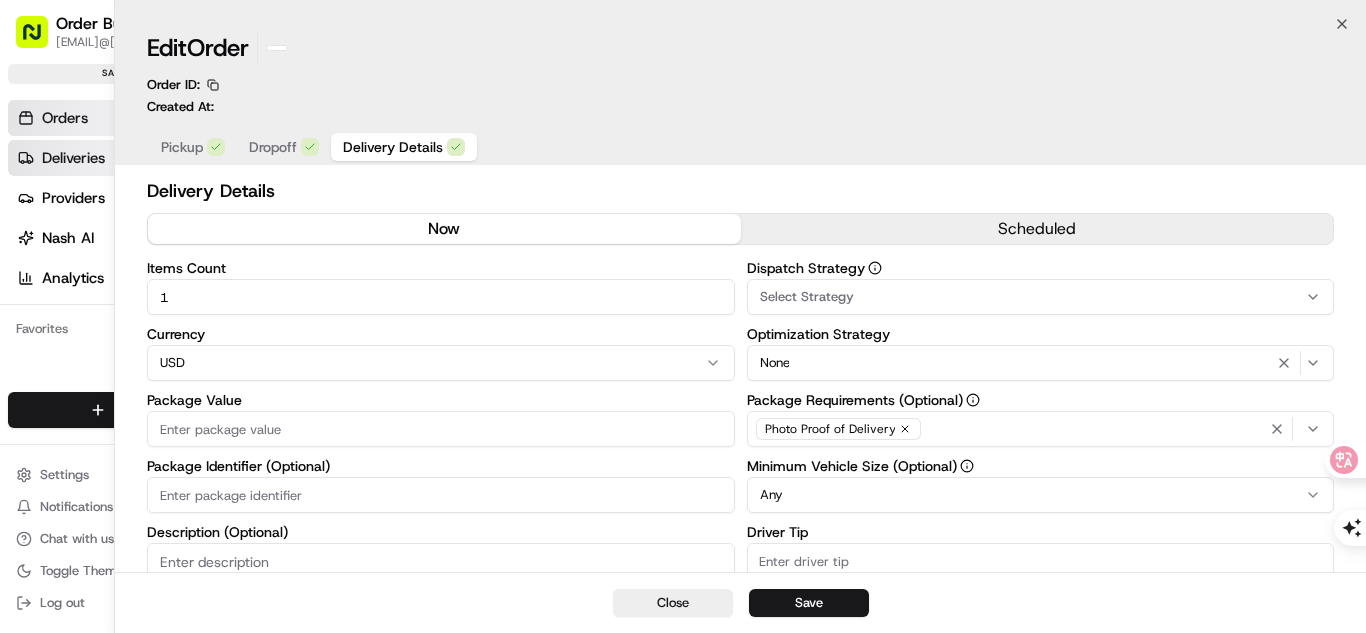 click on "Order Buddy [EMAIL] Toggle Sidebar sandbox Orders Deliveries Providers Nash AI Analytics Favorites Main Menu Members & Organization Organization Users Roles Preferences Customization Tracking Orchestration Automations Locations Pickup Locations Dropoff Locations Billing Billing Refund Requests Integrations Notification Triggers Webhooks API Keys Request Logs Create Settings Notifications Chat with us! Toggle Theme Log out Orders All times are displayed using  AEST  timezone Needs Attention 14 Ready to Dispatch 2 Dispatched 3 [MM]/[DD]/[YYYY] 12:00 AM - [MM]/[DD]/[YYYY] 11:59 PM Filters Views Map Pickup Location Pickup Time Dropoff Location Dropoff Time Order Value Order Details Delivery Details Provider Actions [FIRST] [LAST] [NUMBER] [STREET], [CITY] [STATE] [POSTALCODE], [COUNTRY] [FIRST] [LAST] [NUMBER] [STREET], [CITY] [STATE] [POSTALCODE], [COUNTRY] AU$45.00 Tip: AU$5.00 2   items 6 lb Description:  Book delivery [CITY] to [CITY] now + 2 Assign Provider Test Restaurant [FIRST] [LAST] AU$25.50 2   items Description:" at bounding box center (683, 316) 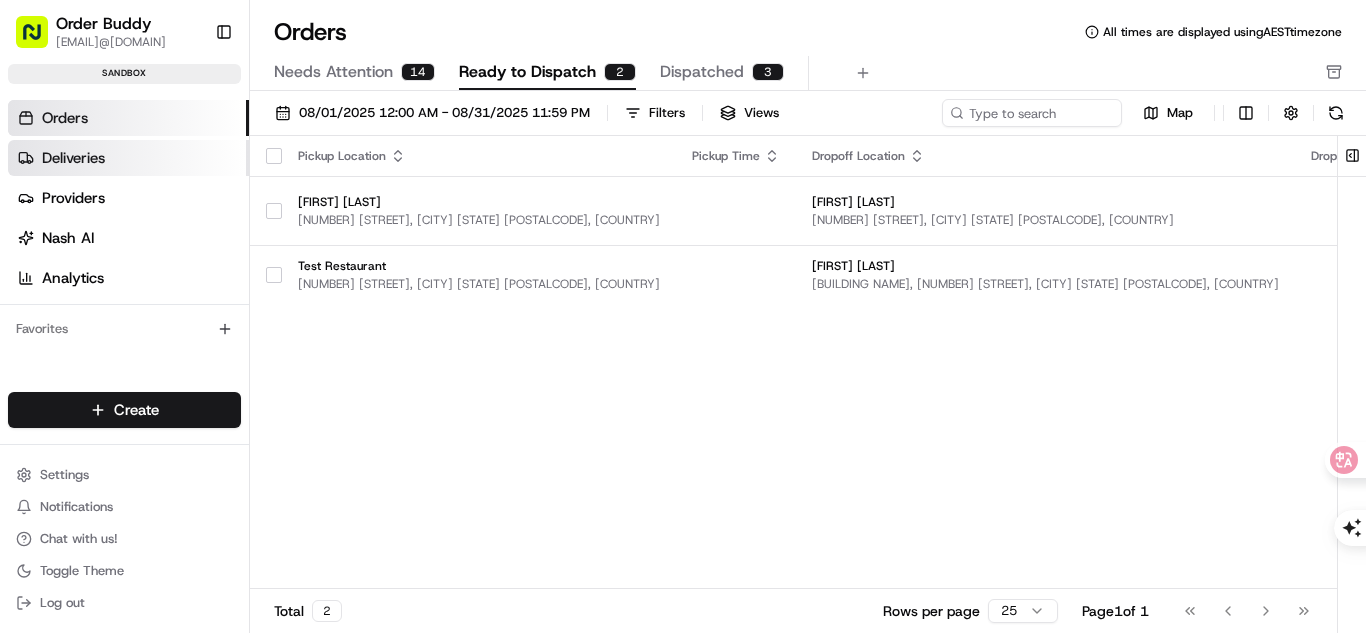 click on "Deliveries" at bounding box center [128, 158] 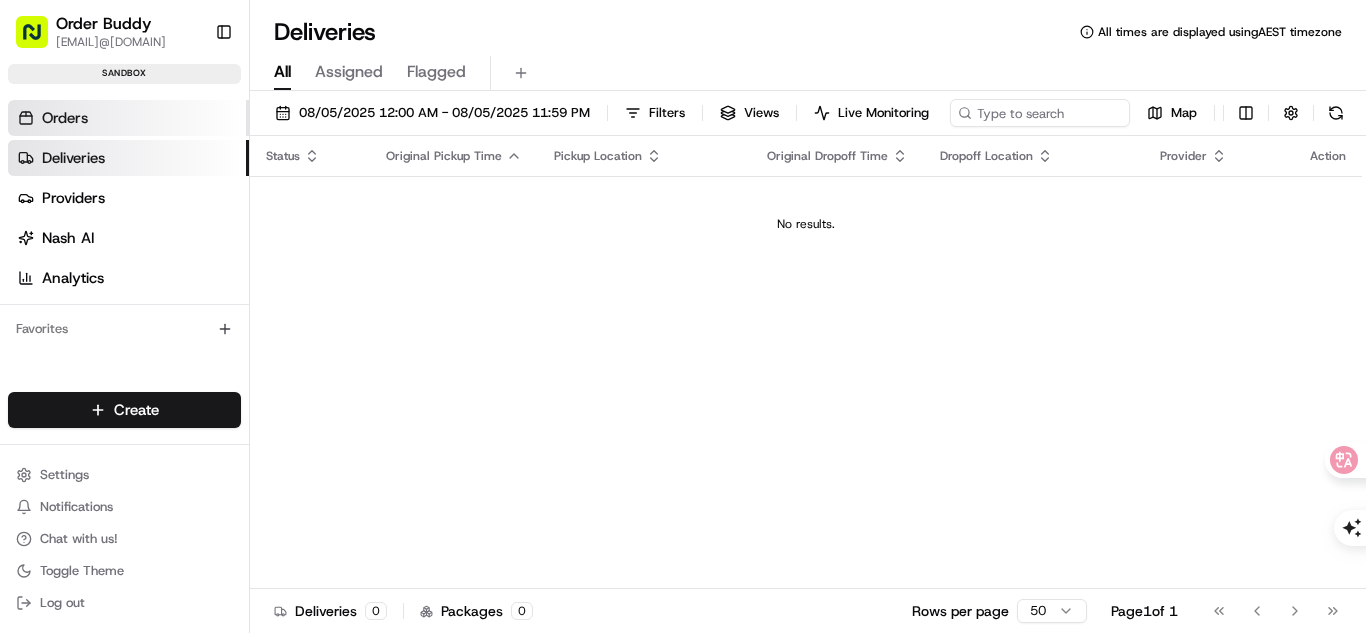click on "Orders" at bounding box center [128, 118] 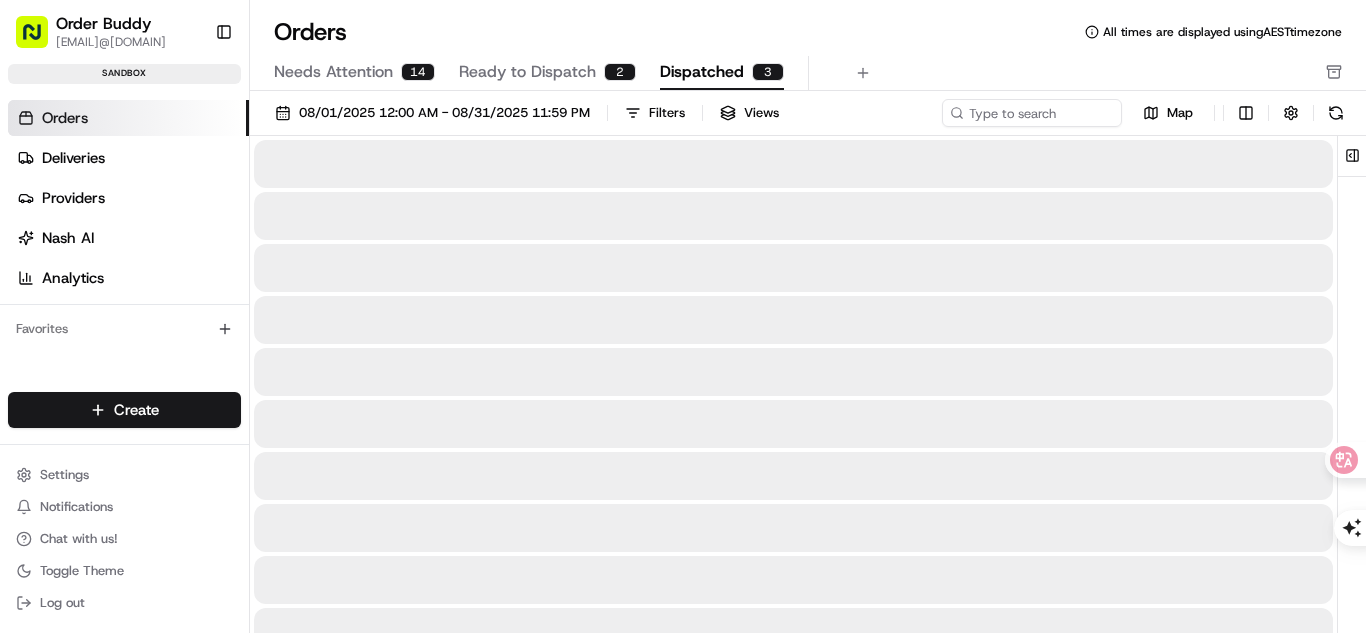 click on "Dispatched" at bounding box center (702, 72) 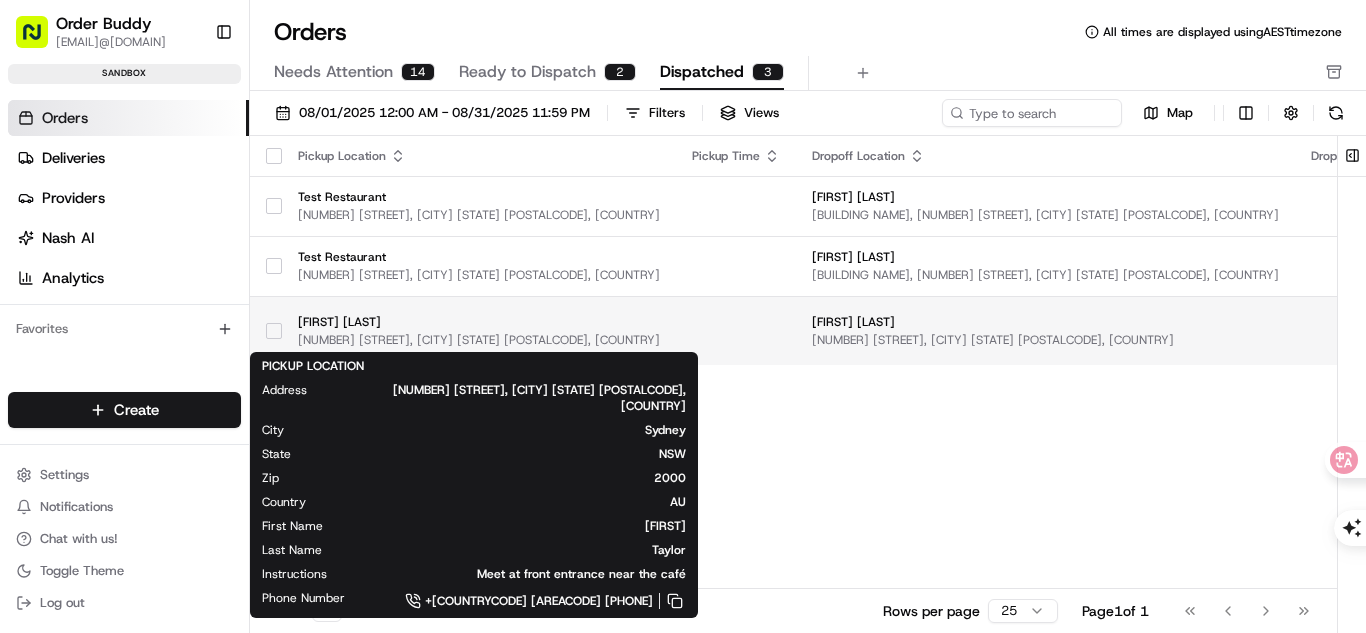 click on "[FIRST] [LAST]" at bounding box center (479, 322) 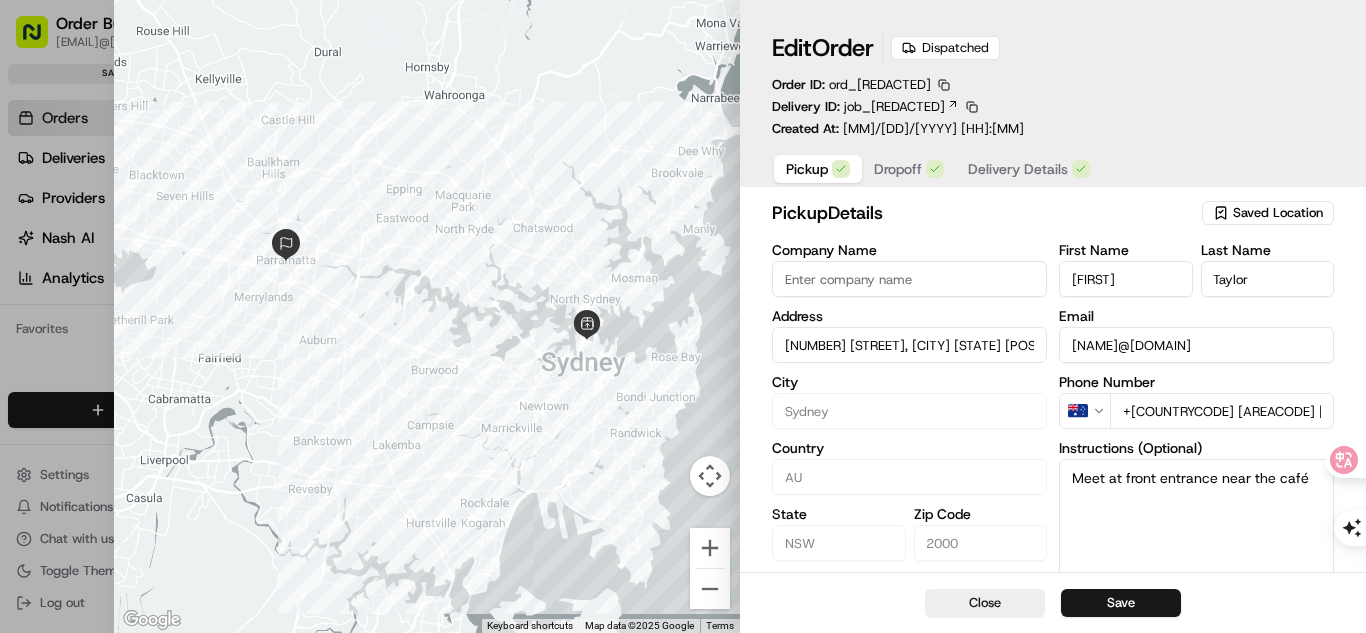 drag, startPoint x: 980, startPoint y: 144, endPoint x: 996, endPoint y: 155, distance: 19.416489 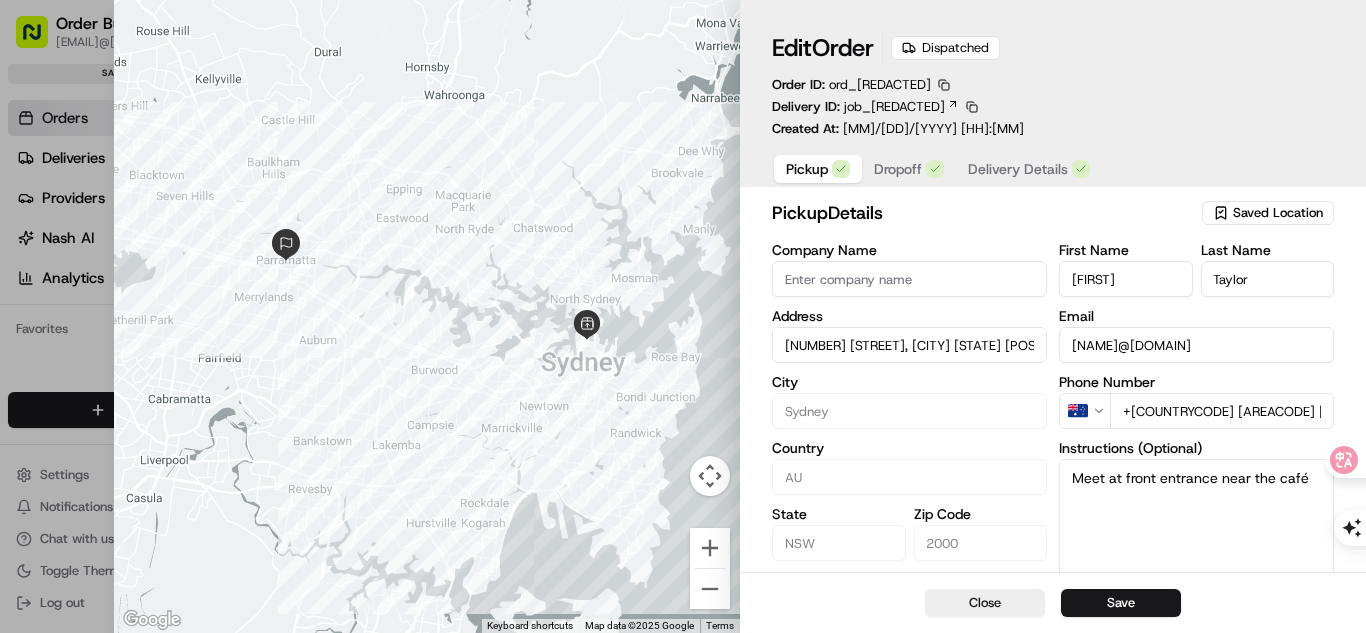 click on "Edit  Order Dispatched Order ID:   ord_[REDACTED] Delivery ID:   job_[REDACTED] Created At:   [MM]/[DD]/[YYYY] [HH]:[MM] Pickup Dropoff Delivery Details" at bounding box center (1053, 109) 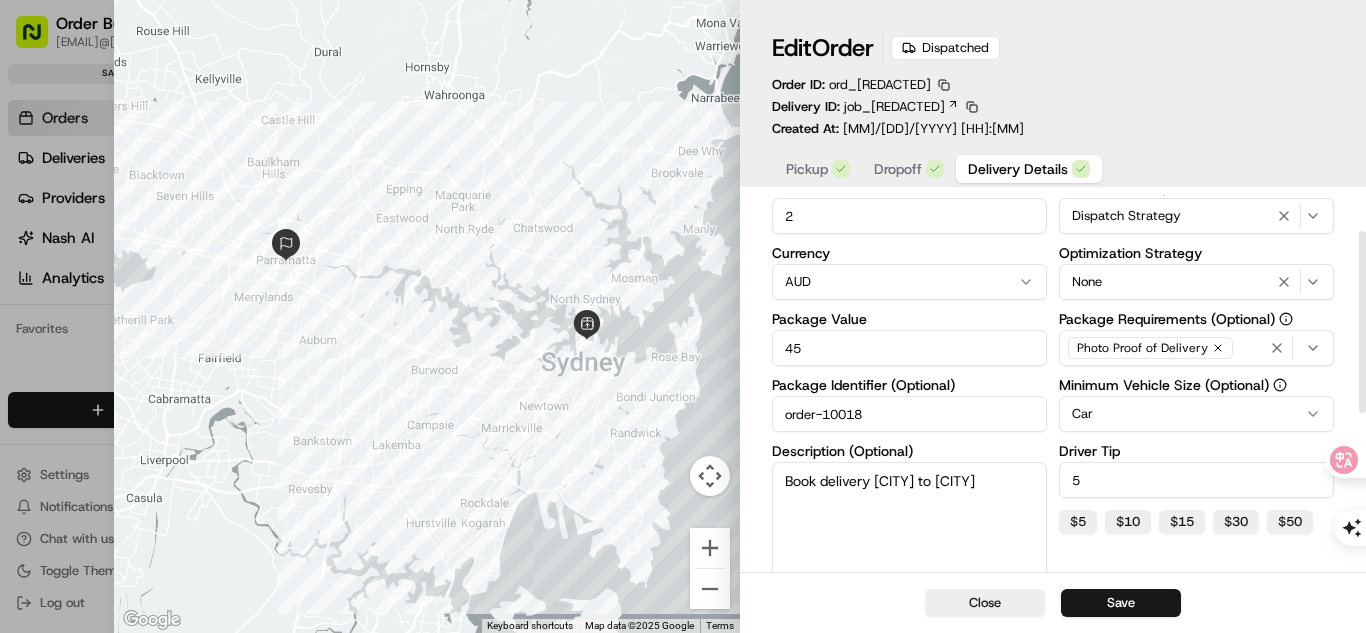 scroll, scrollTop: 0, scrollLeft: 0, axis: both 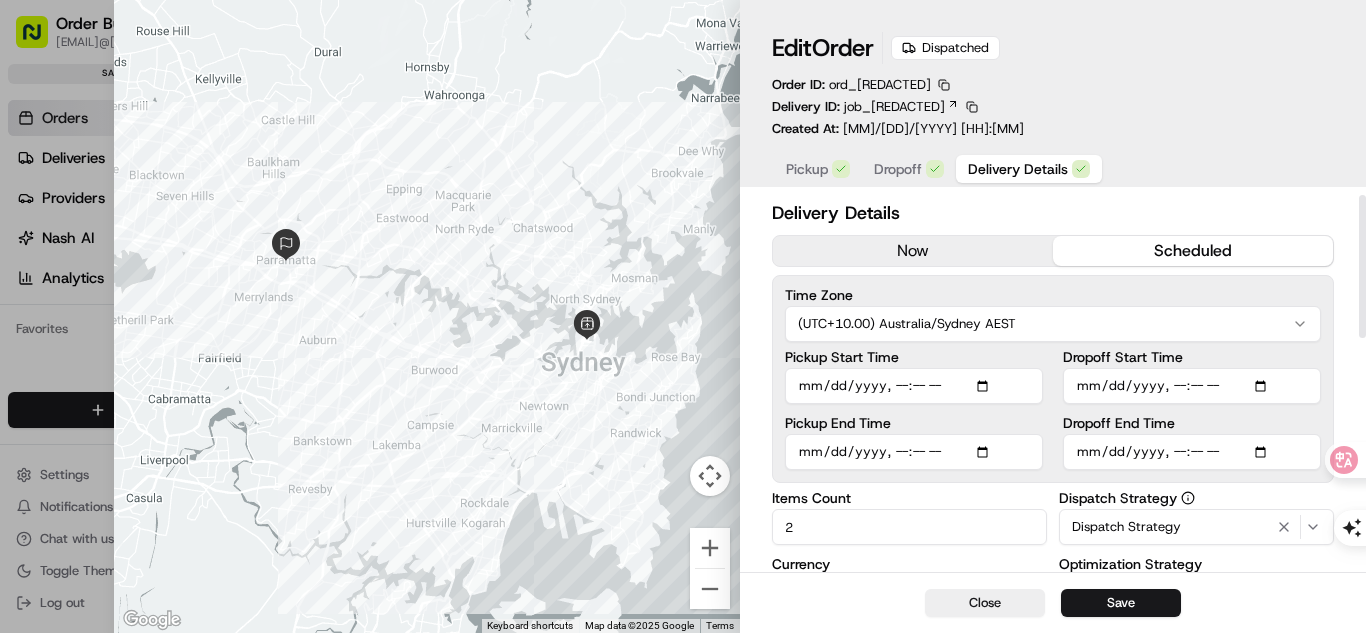 drag, startPoint x: 1185, startPoint y: 250, endPoint x: 1067, endPoint y: 256, distance: 118.15244 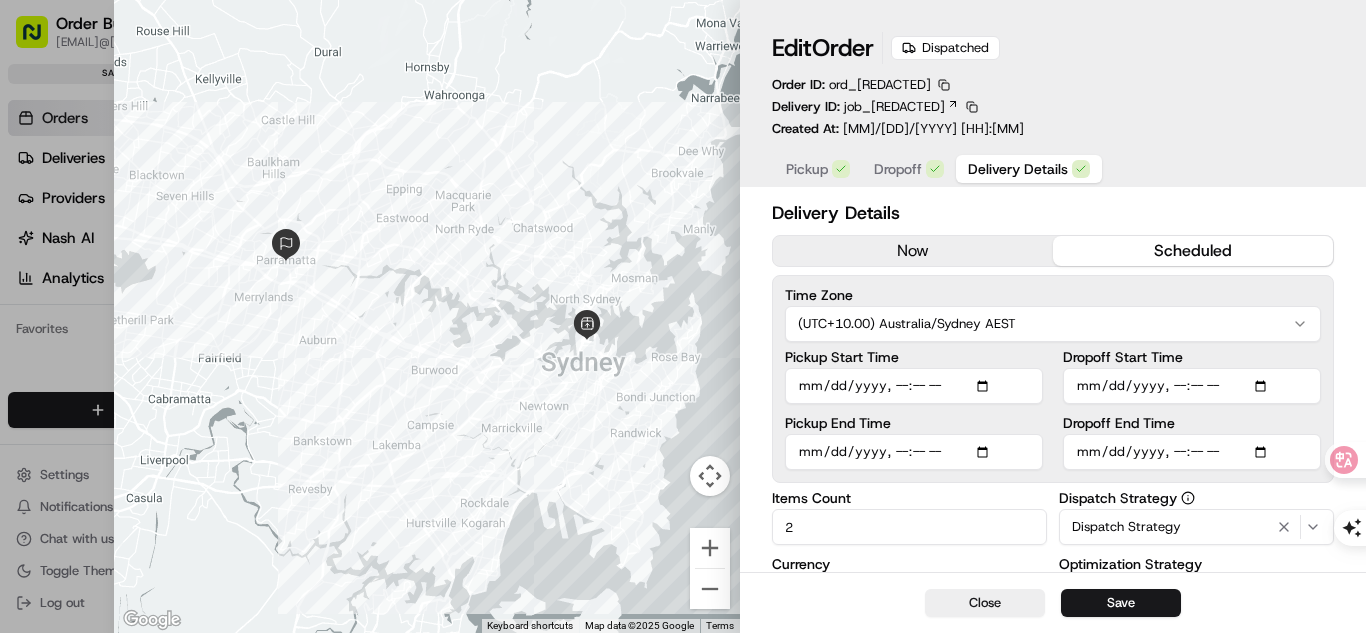 click on "now" at bounding box center (913, 251) 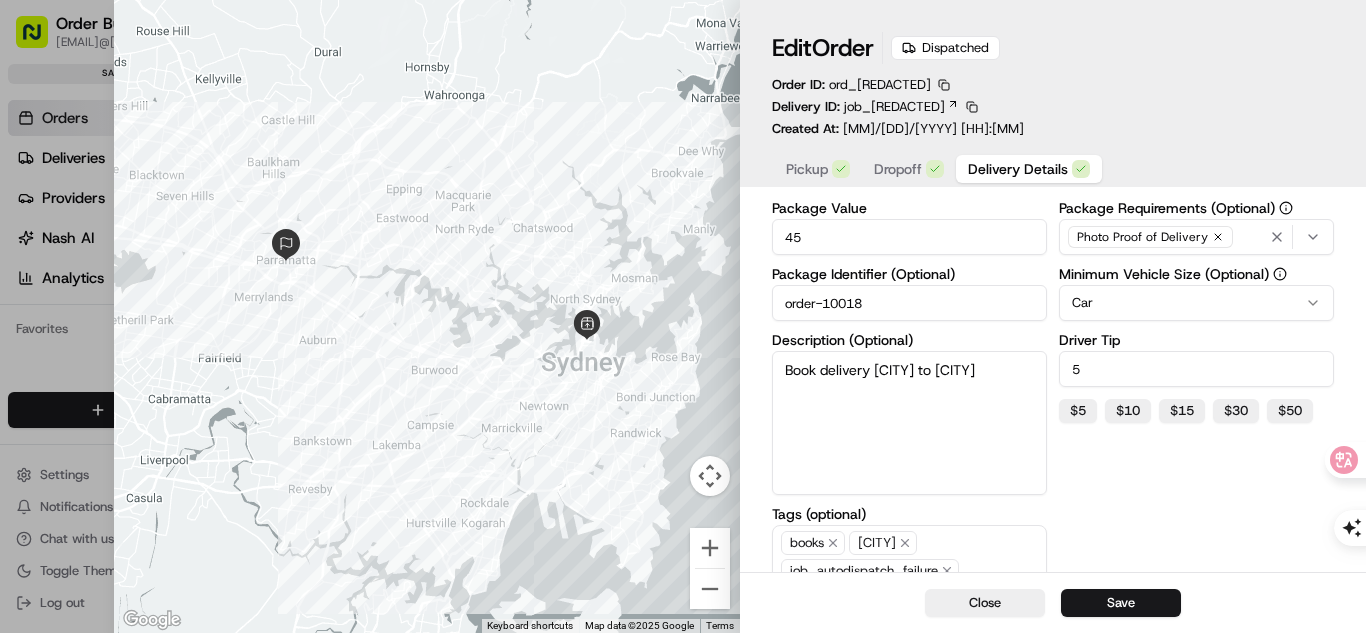 scroll, scrollTop: 406, scrollLeft: 0, axis: vertical 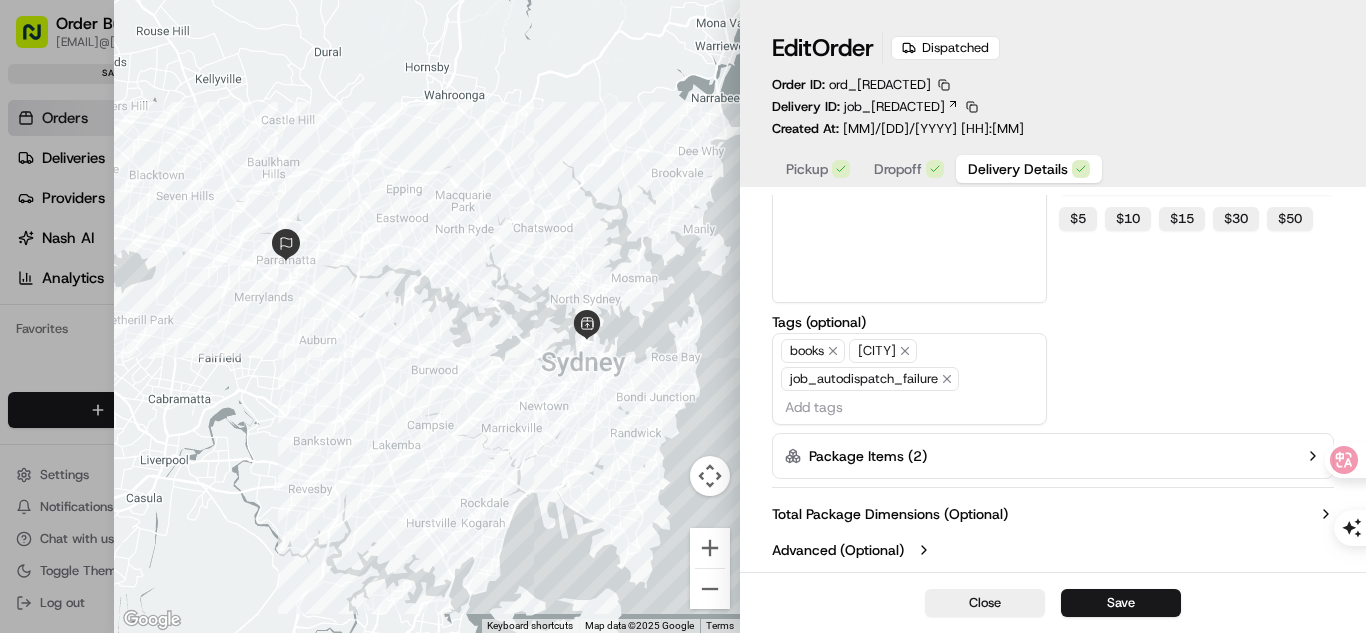 type on "1" 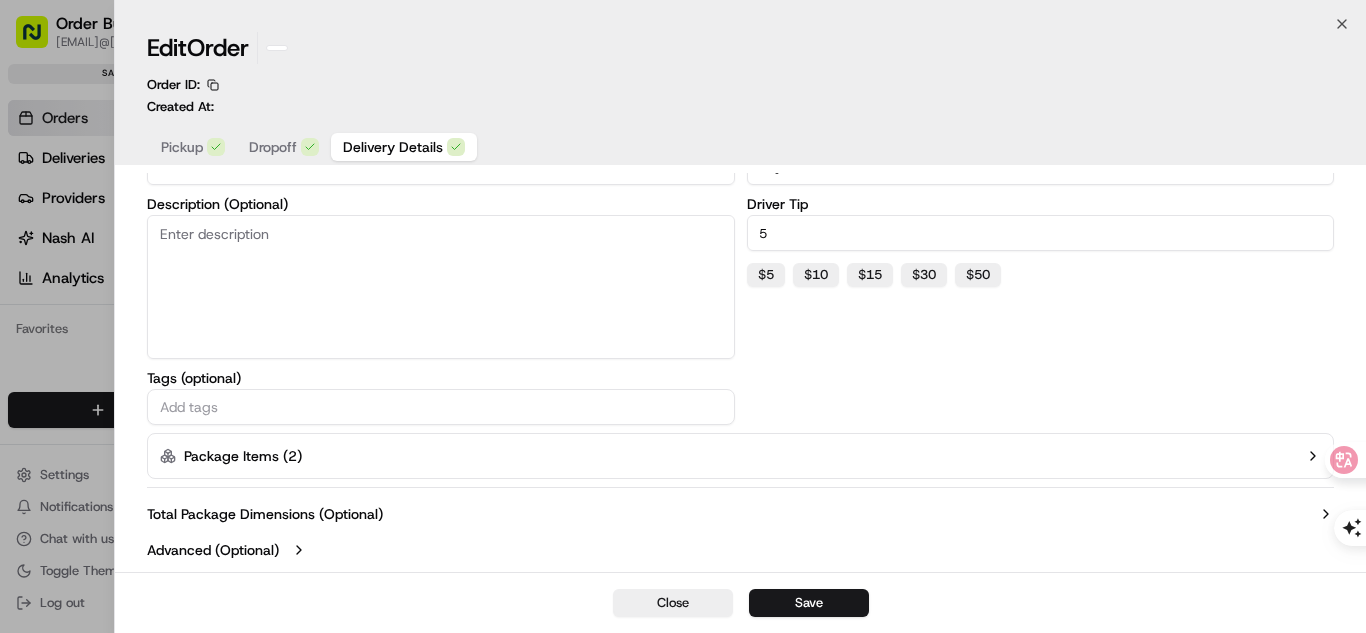 scroll, scrollTop: 328, scrollLeft: 0, axis: vertical 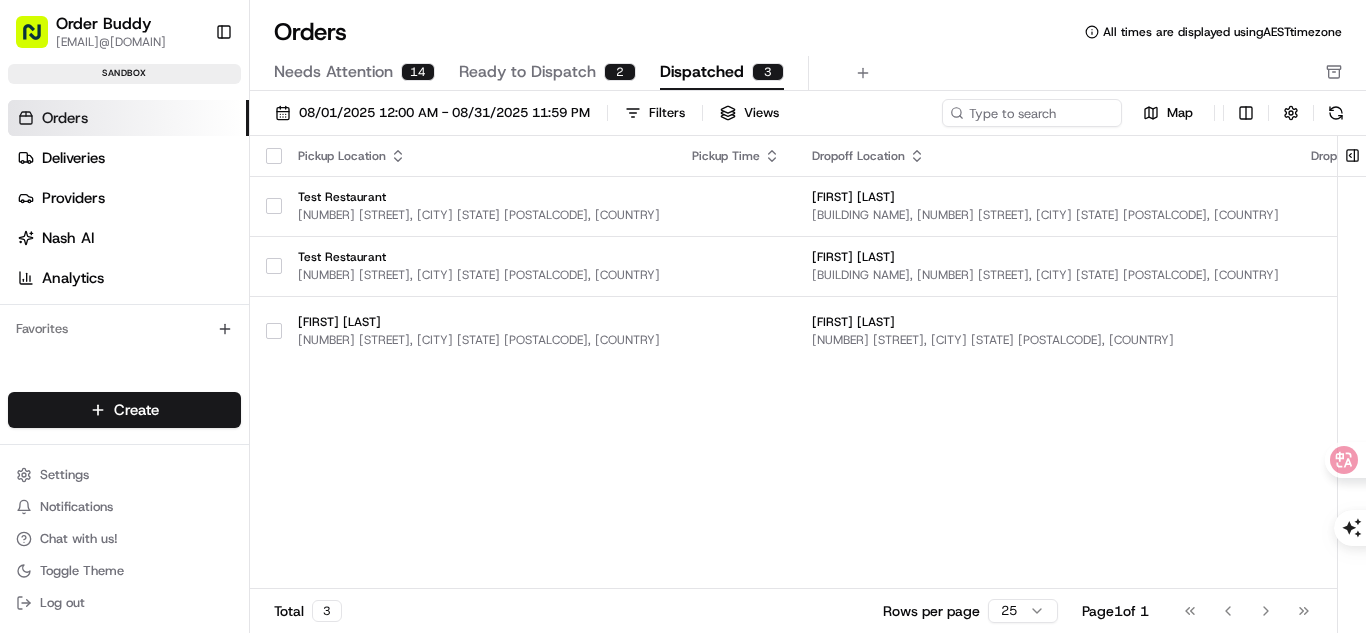 click on "Ready to Dispatch" at bounding box center [527, 72] 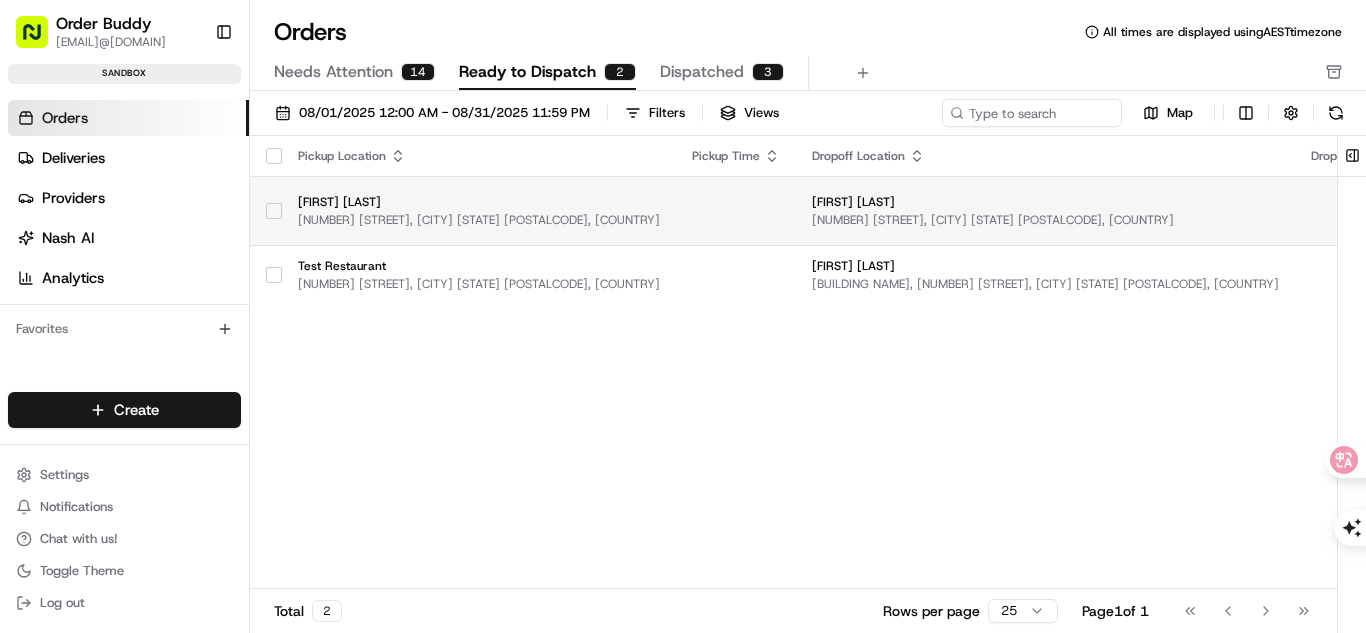 click on "[NUMBER] [STREET], [CITY] [STATE] [POSTALCODE], [COUNTRY]" at bounding box center (479, 220) 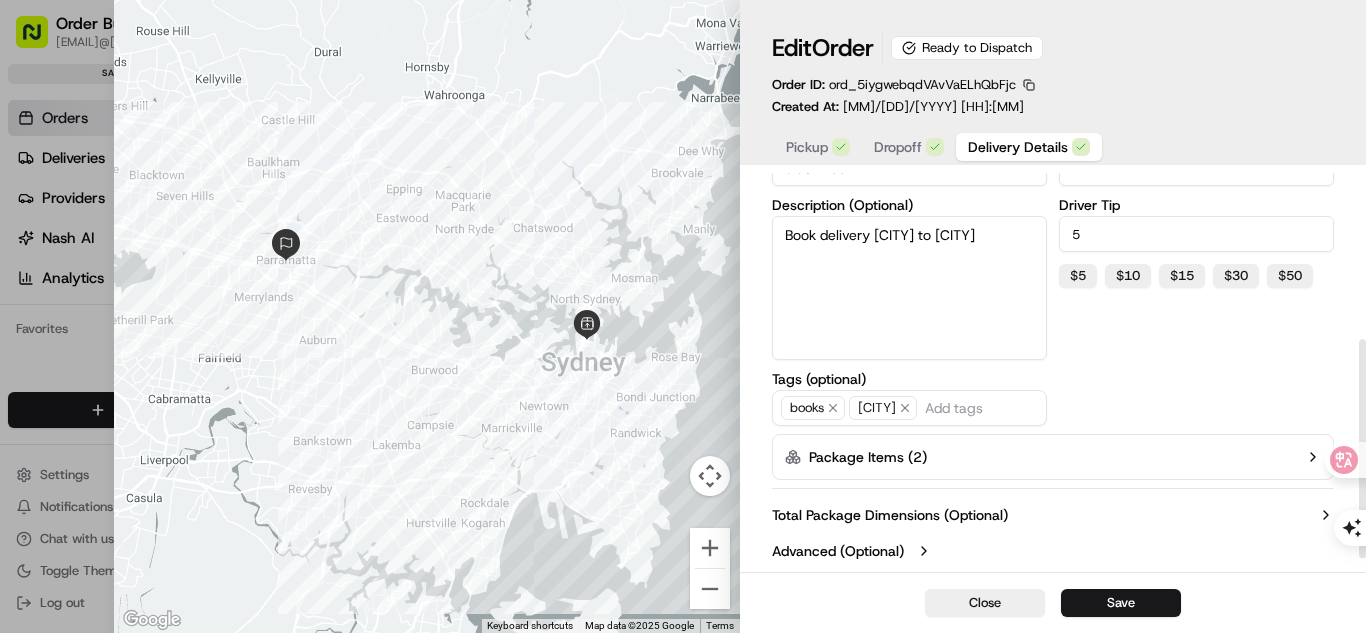 scroll, scrollTop: 328, scrollLeft: 0, axis: vertical 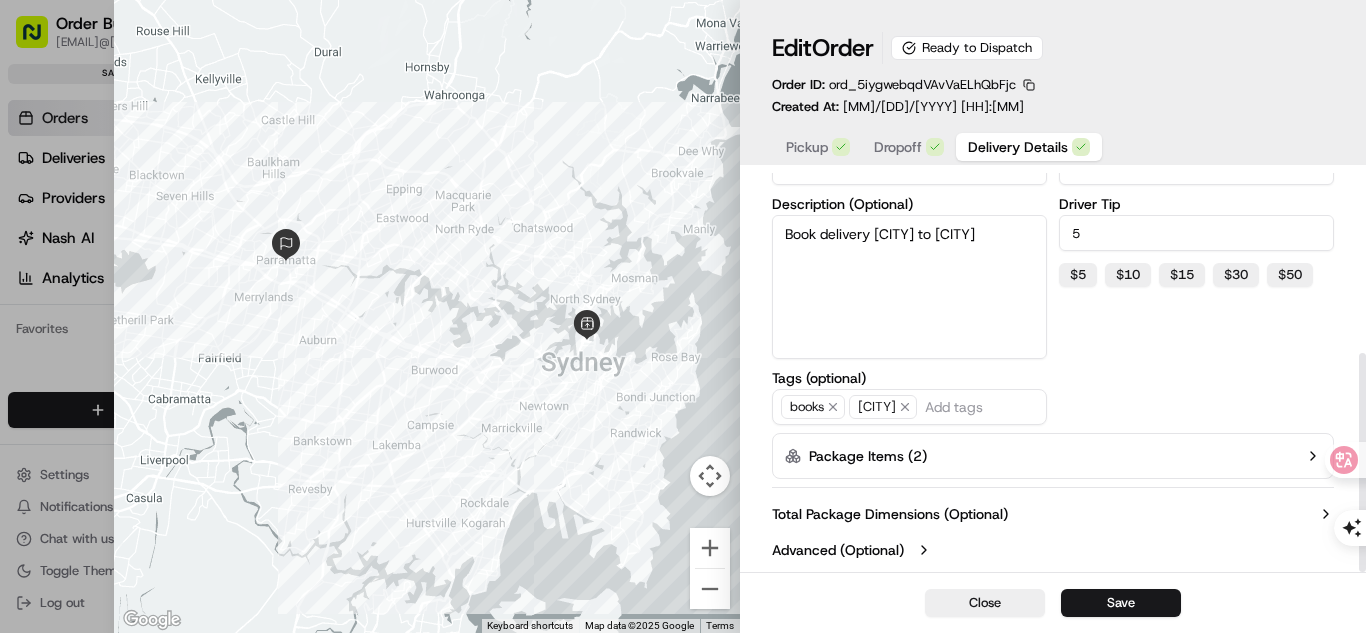 click on "Package Items ( 2 )" at bounding box center (1053, 456) 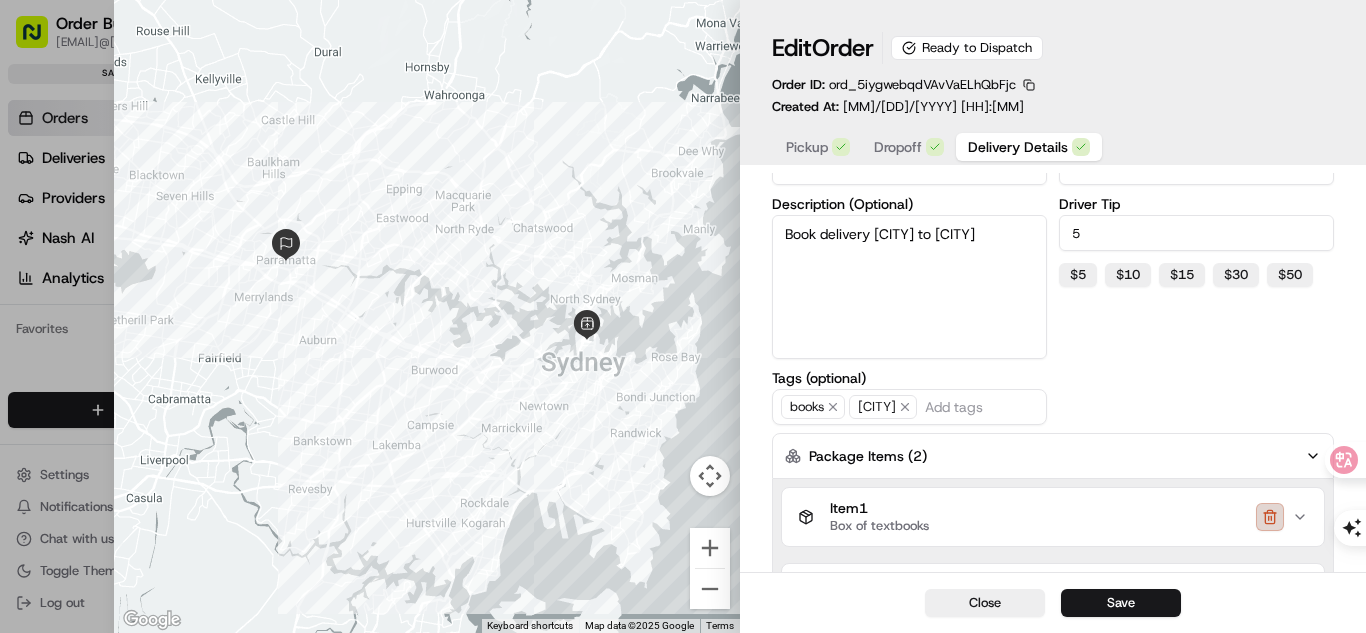 click at bounding box center [1270, 517] 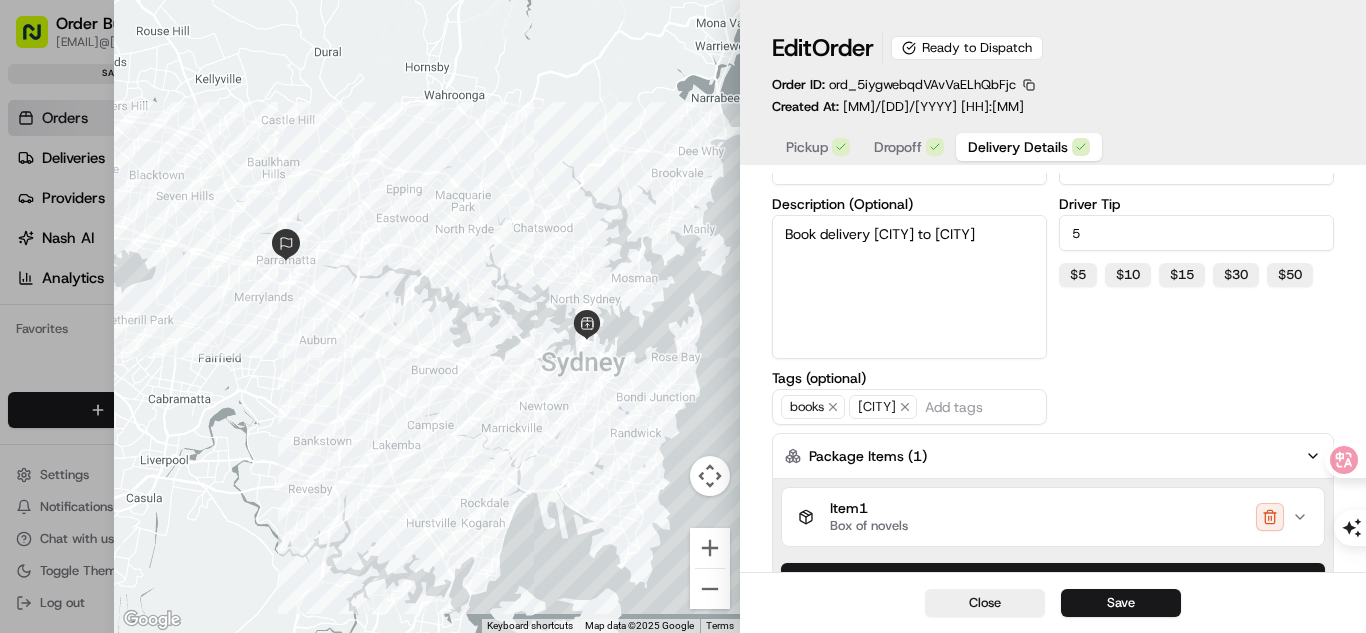 click at bounding box center (1270, 517) 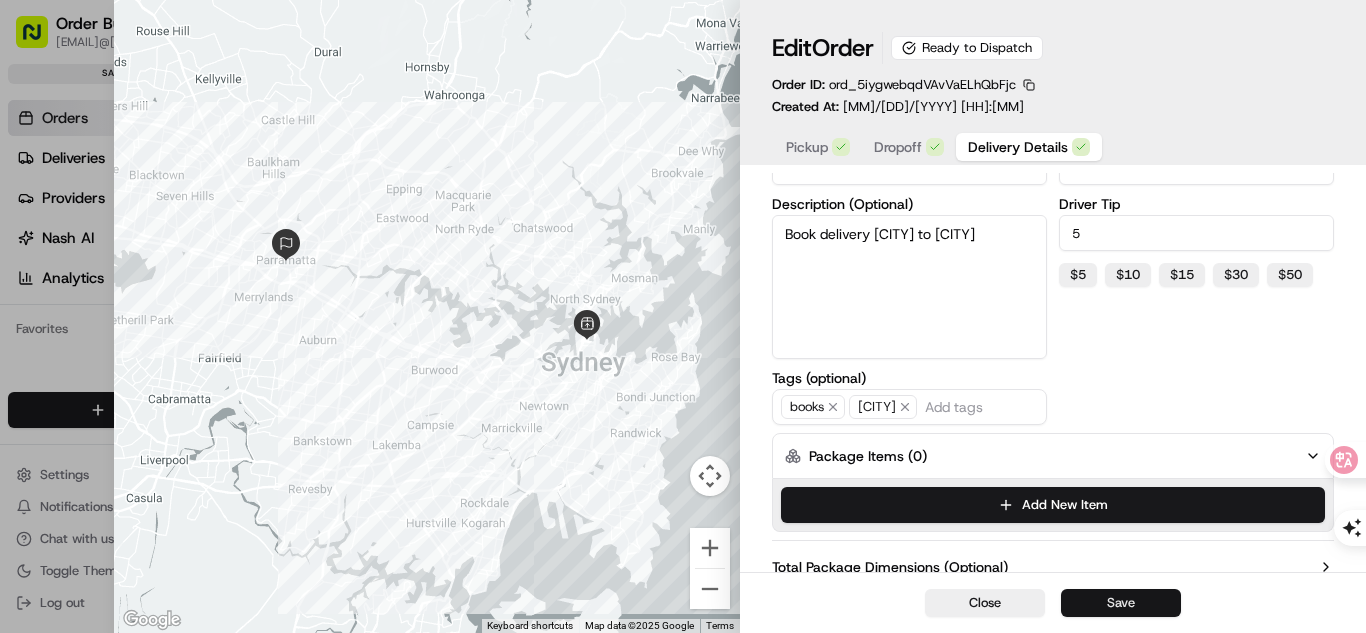 click on "Save" at bounding box center [1121, 603] 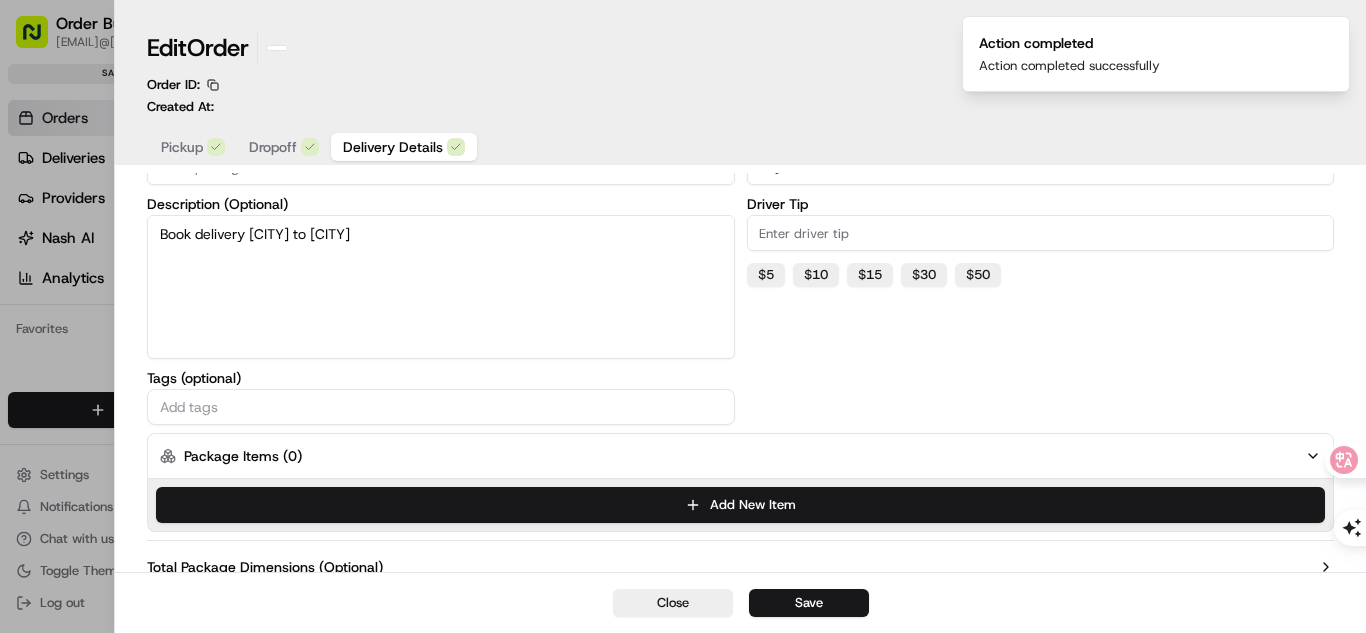 type on "1" 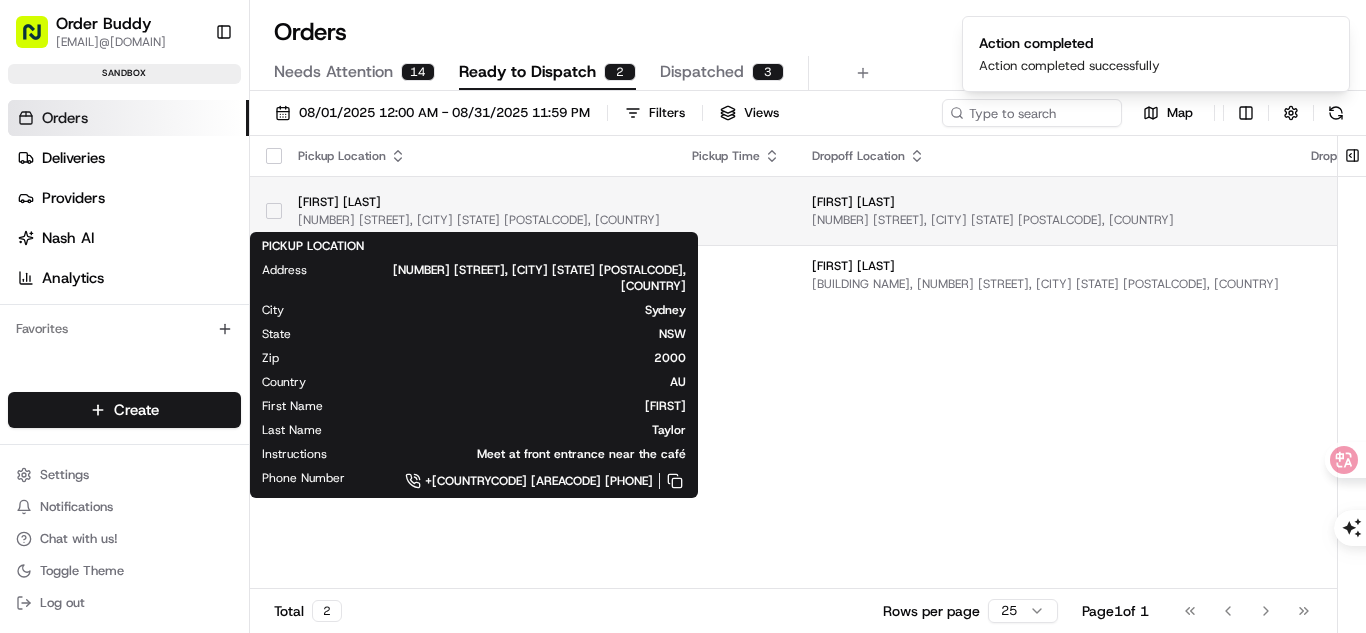 click on "[FIRST] [LAST]" at bounding box center (479, 202) 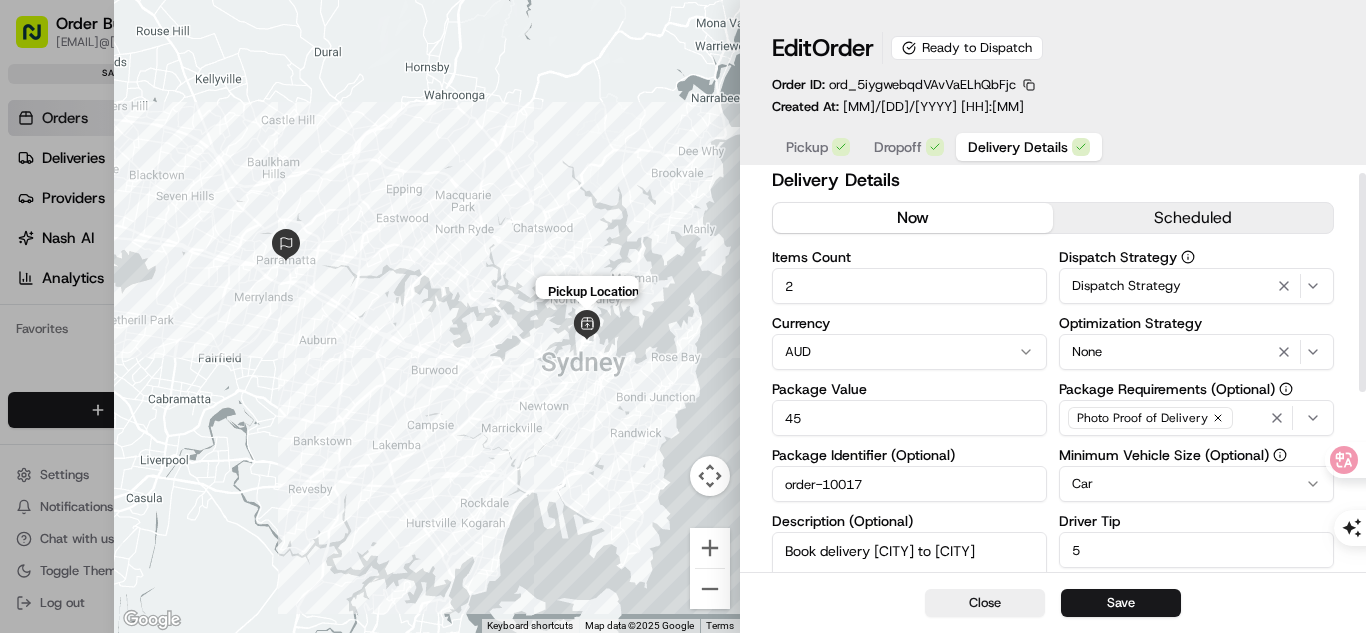 scroll, scrollTop: 0, scrollLeft: 0, axis: both 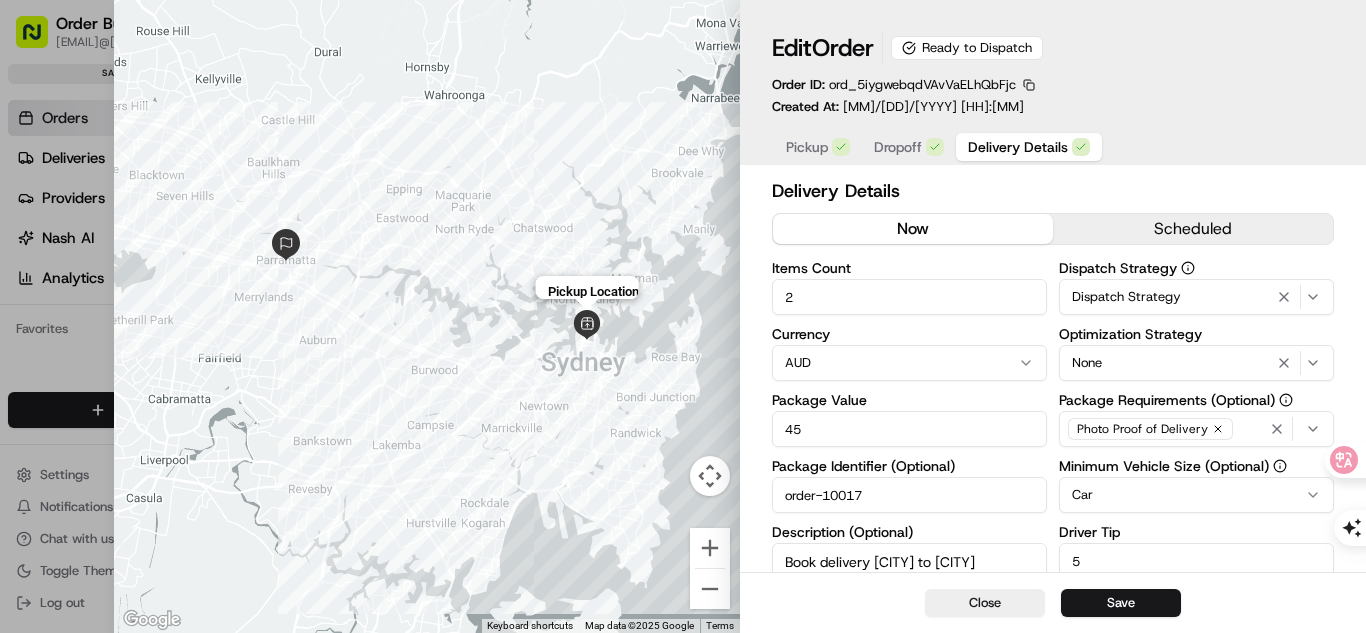 click at bounding box center (683, 316) 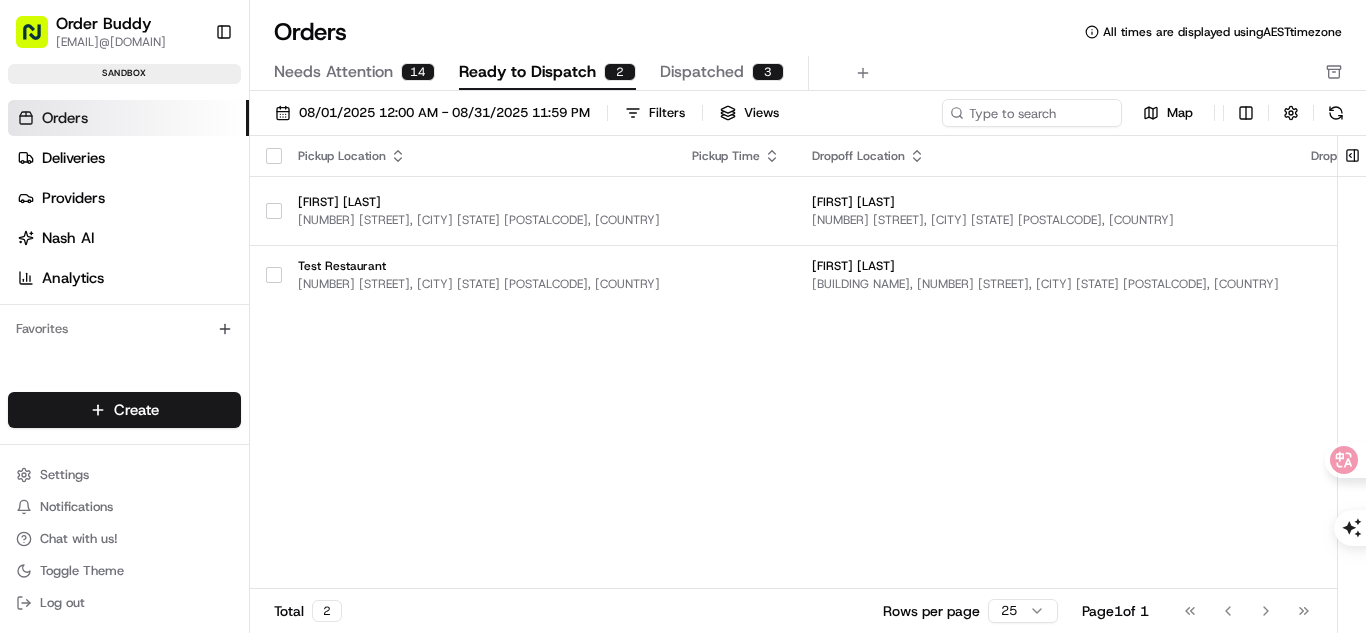 click on "Pickup Location Pickup Time Dropoff Location Dropoff Time Order Value Order Details Delivery Details Provider Actions [FIRST] [LAST] [NUMBER] [STREET], [CITY] [STATE] [POSTALCODE], [COUNTRY] [FIRST] [LAST] [NUMBER] [STREET], [CITY] [STATE] [POSTALCODE], [COUNTRY] AU$45.00 Tip: AU$5.00 2   items 6 lb Description:  Book delivery [CITY] to [CITY] now + 2 Assign Provider Test Restaurant [NUMBER] [STREET], [CITY] [STATE] [POSTALCODE], [COUNTRY] [FIRST] [LAST] [NUMBER] [STREET], [CITY] [STATE] [POSTALCODE], [COUNTRY] AU$25.50 2   items Description:  Order from Test Restaurant - 2 items -
A$25.50 (delivery) now + 1 Assign Provider" at bounding box center (1209, 362) 